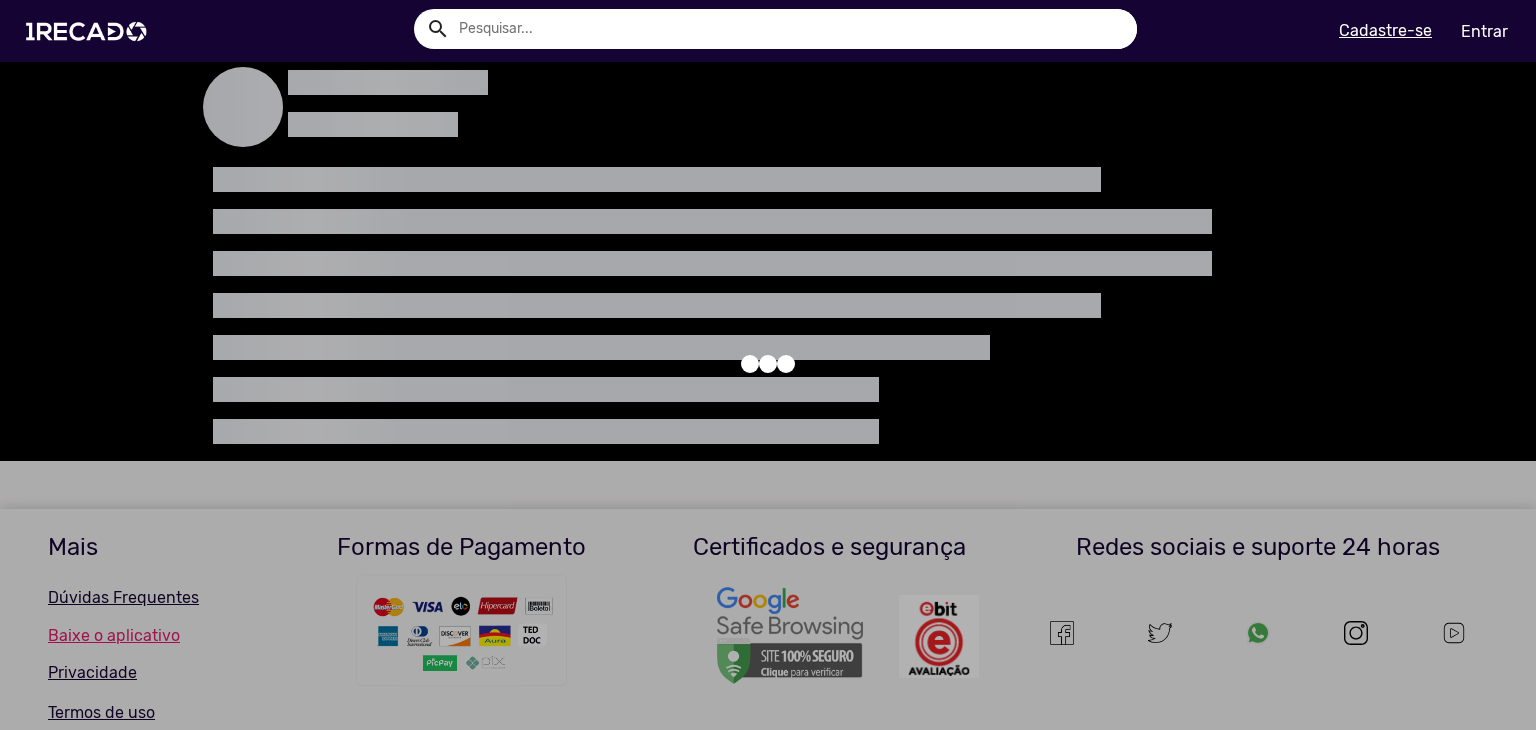 scroll, scrollTop: 0, scrollLeft: 0, axis: both 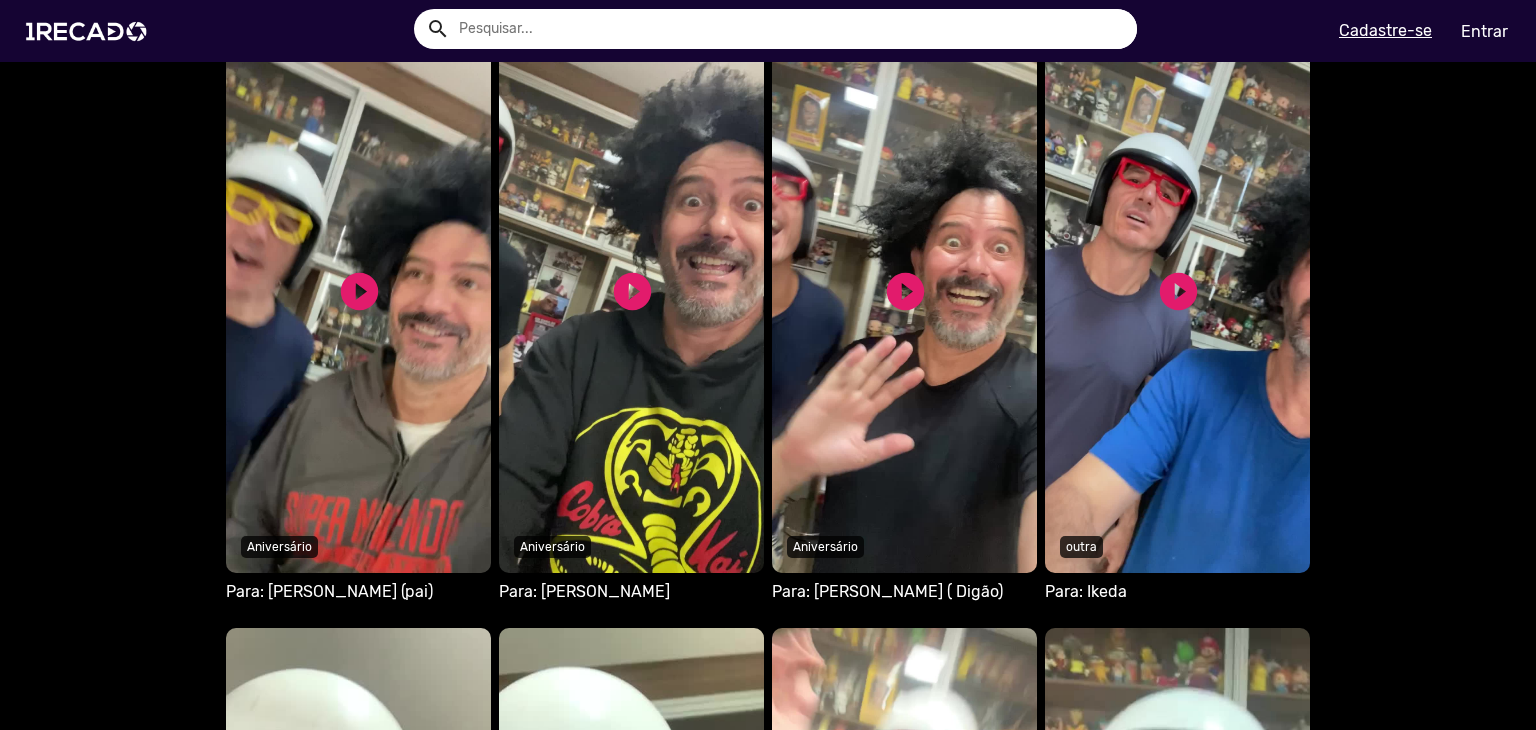 click on "Seu navegador não reproduz vídeo em HTML5" at bounding box center [358, 298] 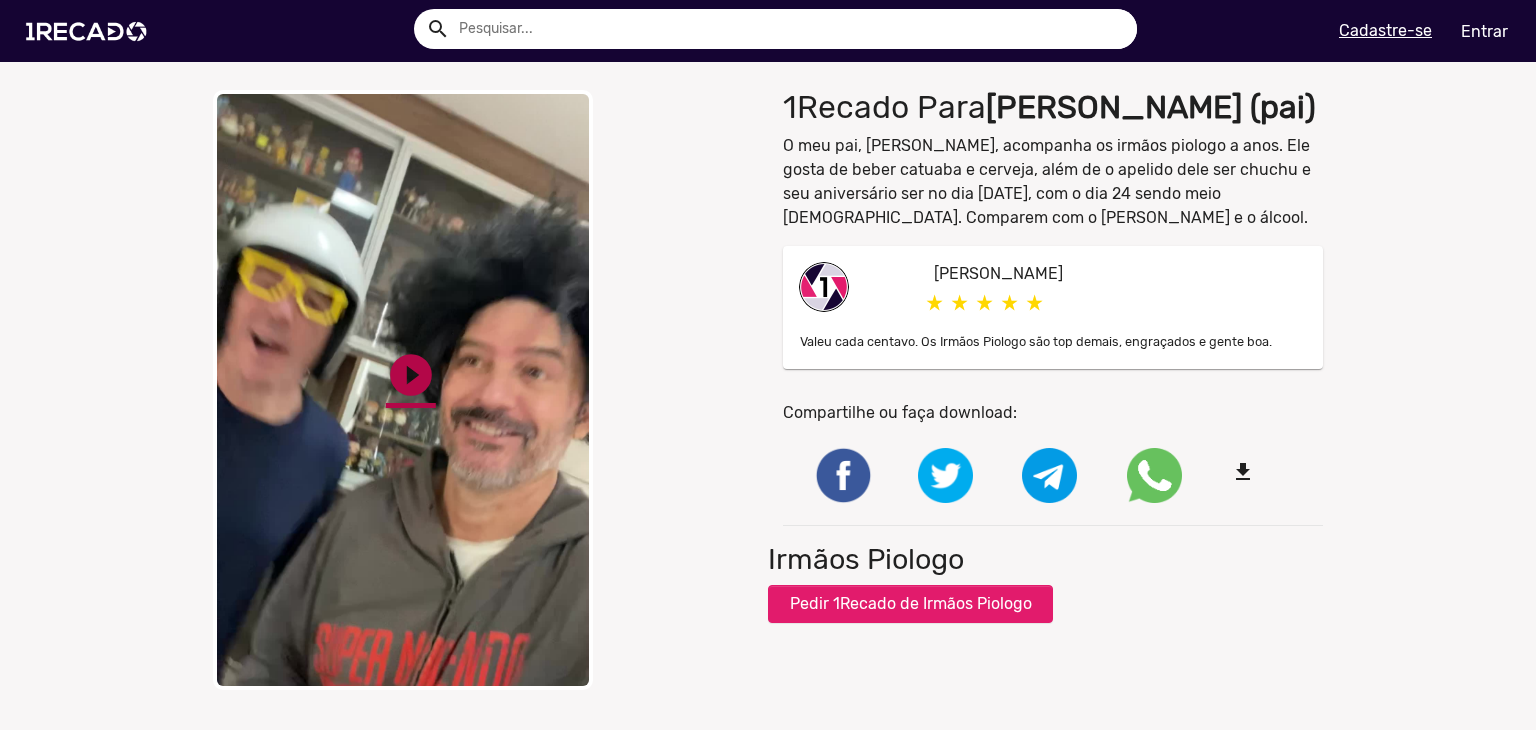 click on "play_circle_filled" at bounding box center (411, 375) 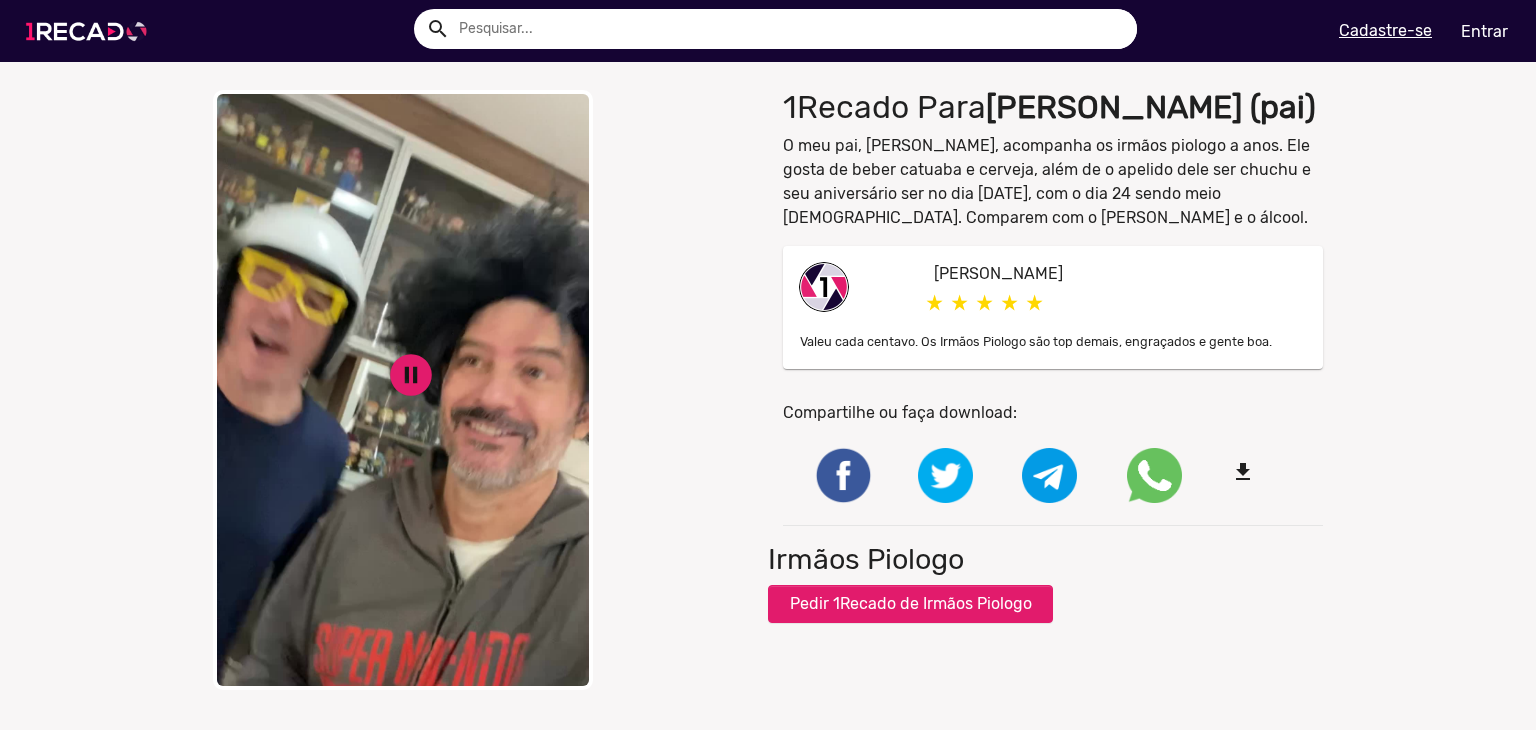 click at bounding box center (90, 31) 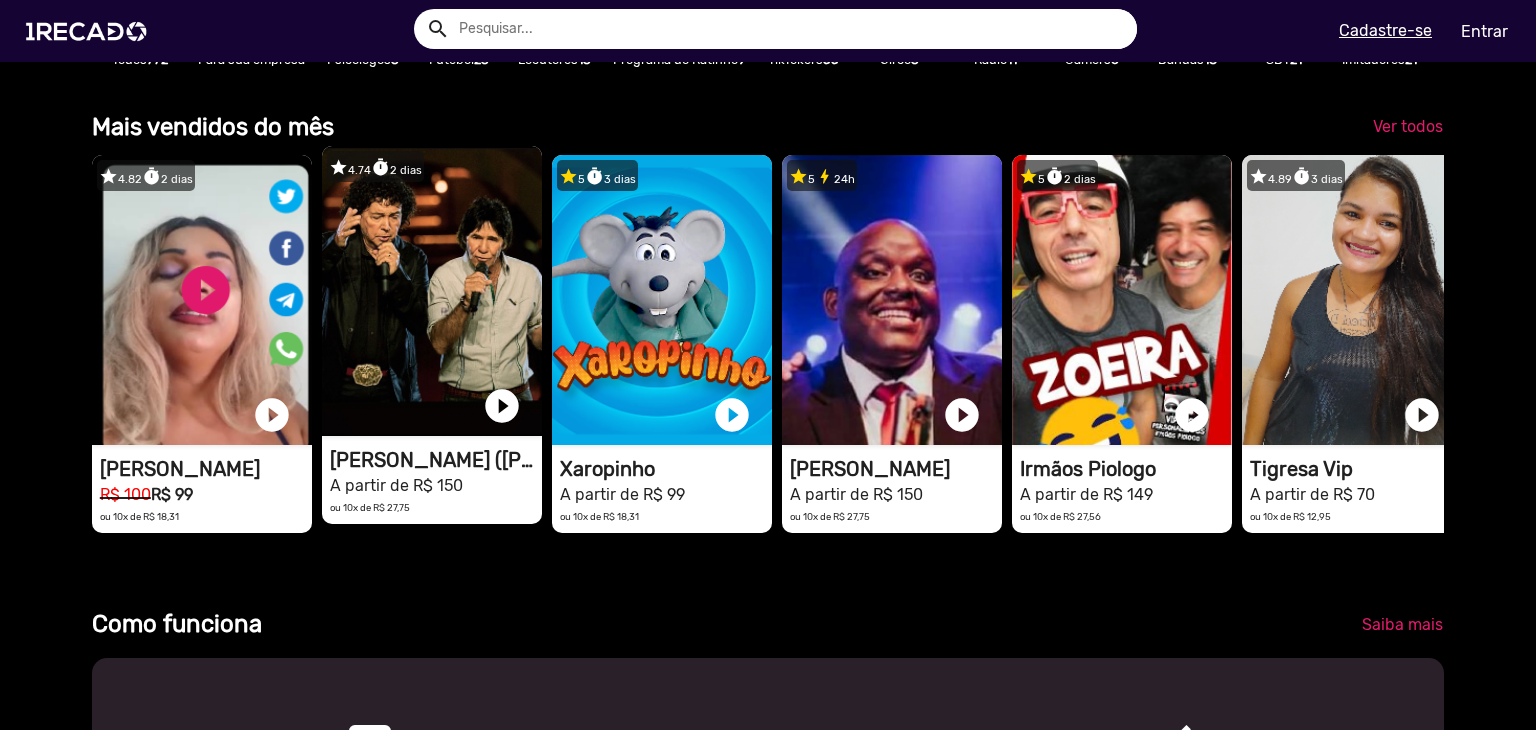 scroll, scrollTop: 600, scrollLeft: 0, axis: vertical 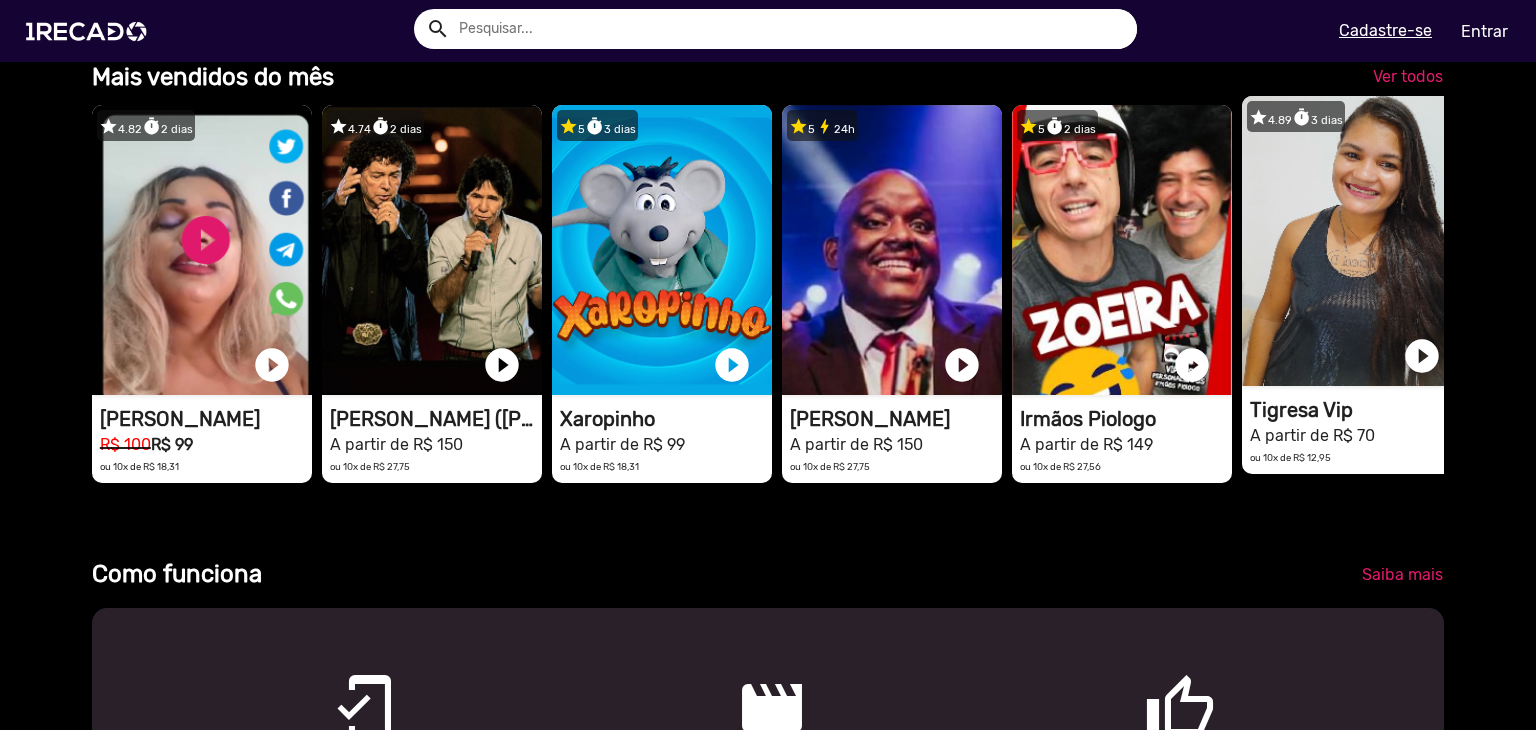 click on "Tigresa Vip" at bounding box center [1356, 410] 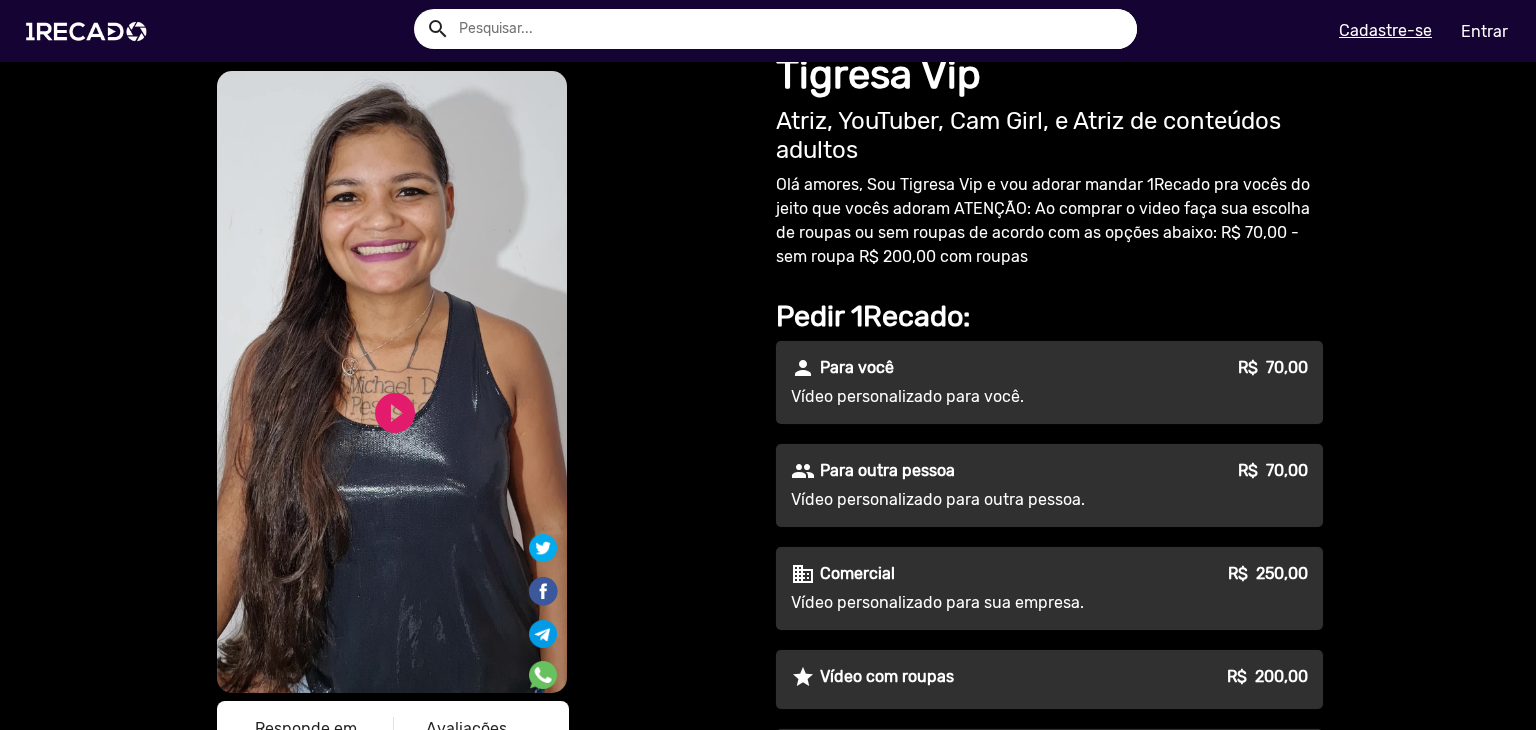 scroll, scrollTop: 0, scrollLeft: 0, axis: both 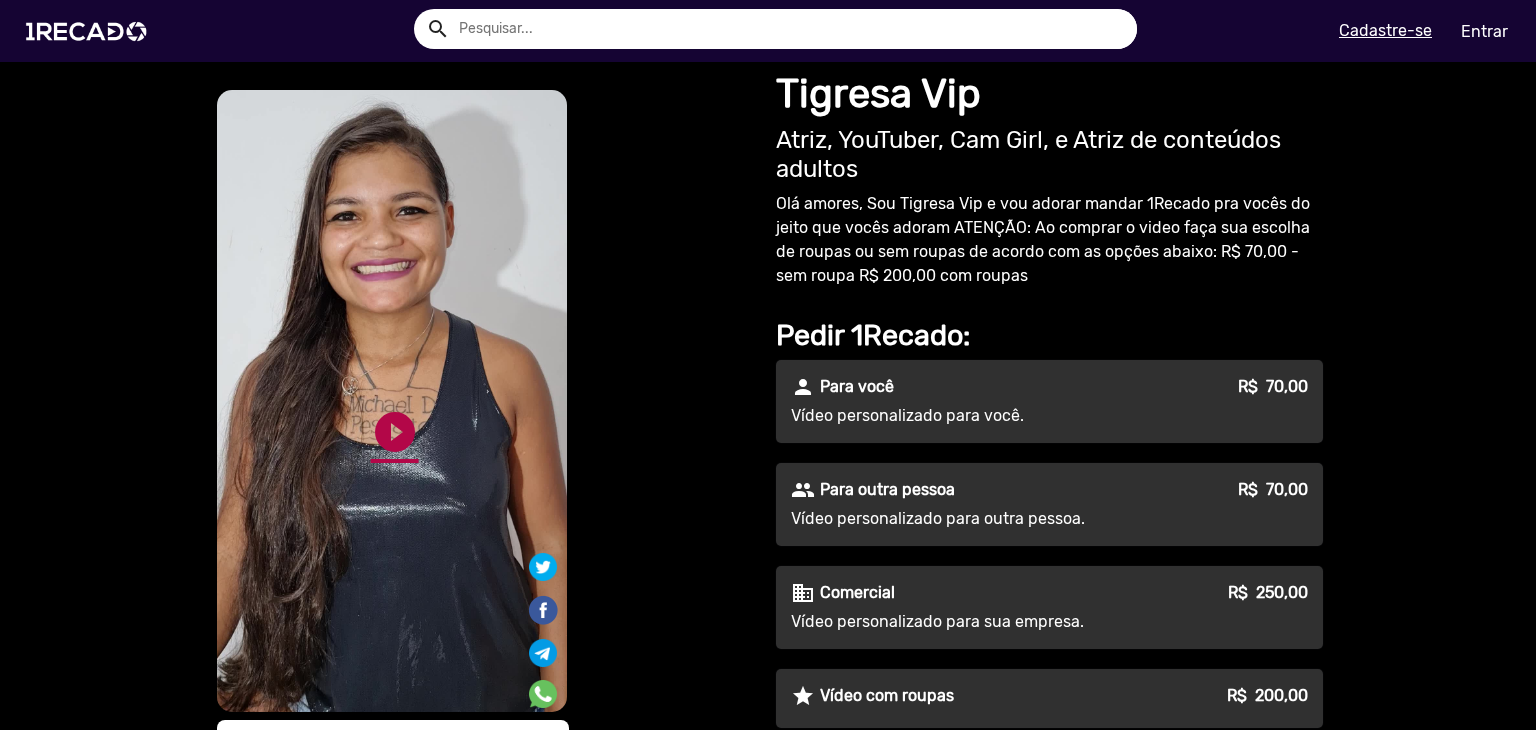 click on "play_circle_filled" 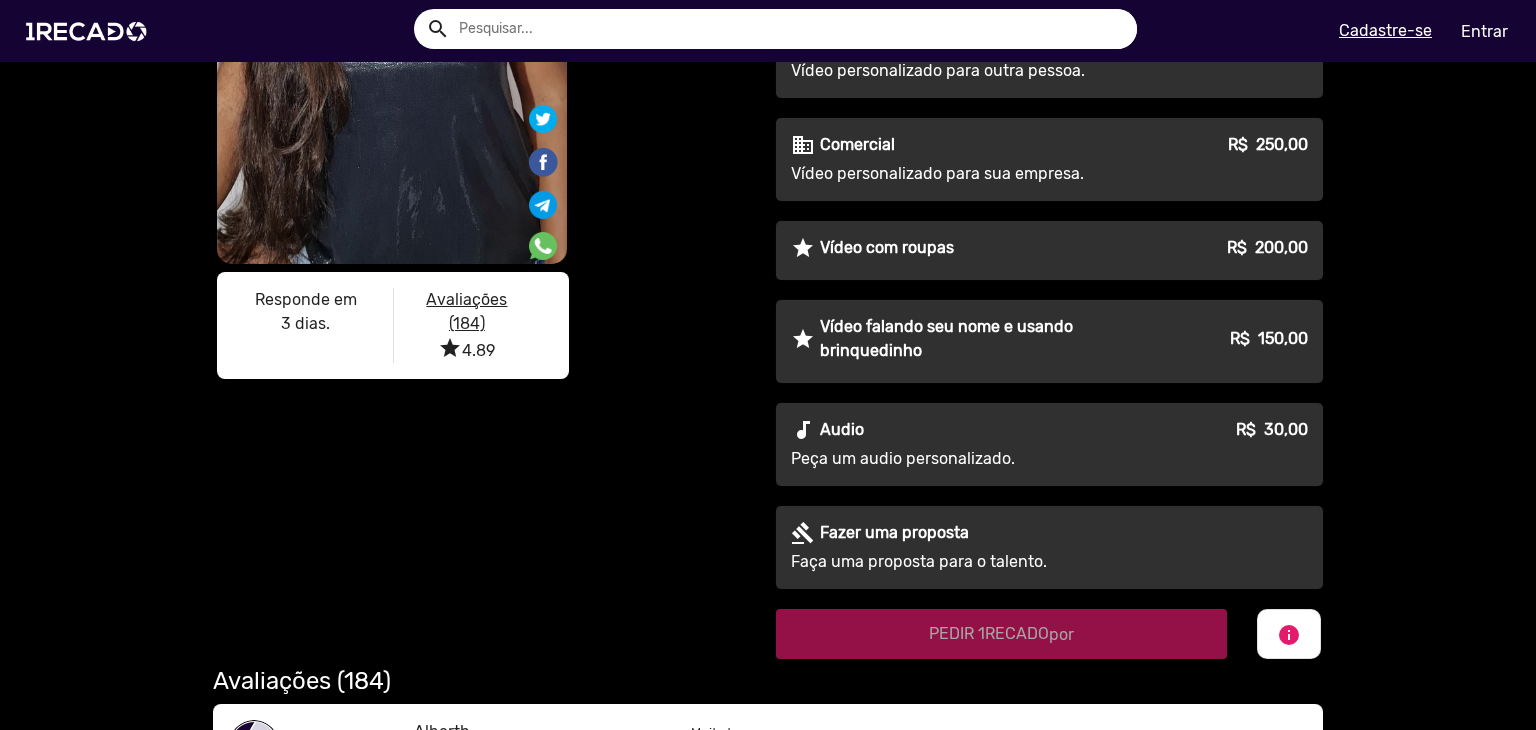 scroll, scrollTop: 800, scrollLeft: 0, axis: vertical 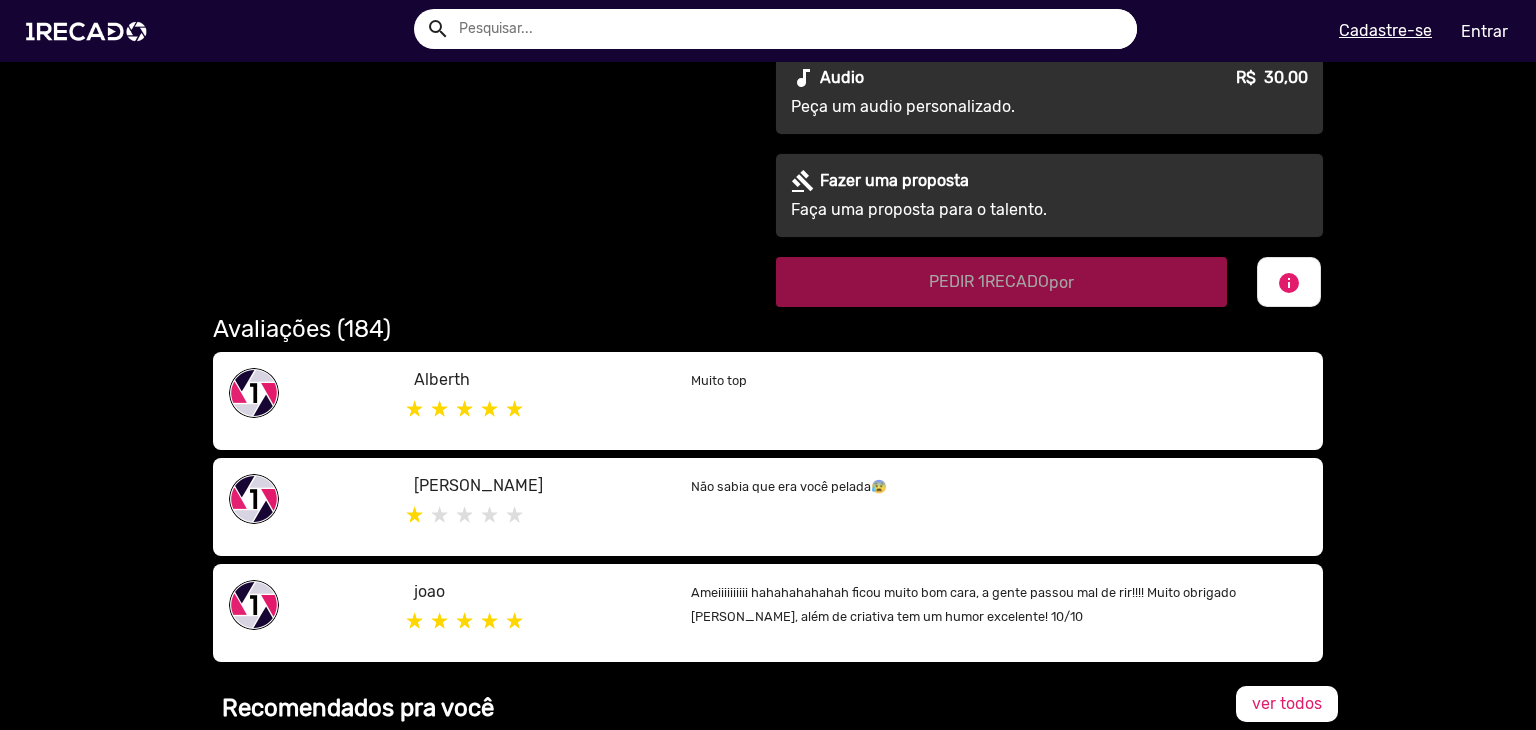 click on "S1RECADO vídeos dedicados para fãs e empresas   S1RECADO vídeos dedicados para fãs e empresas   pause_circle   play_circle_filled  Responde em 3 dias.  Avaliações (184) star 4.89" 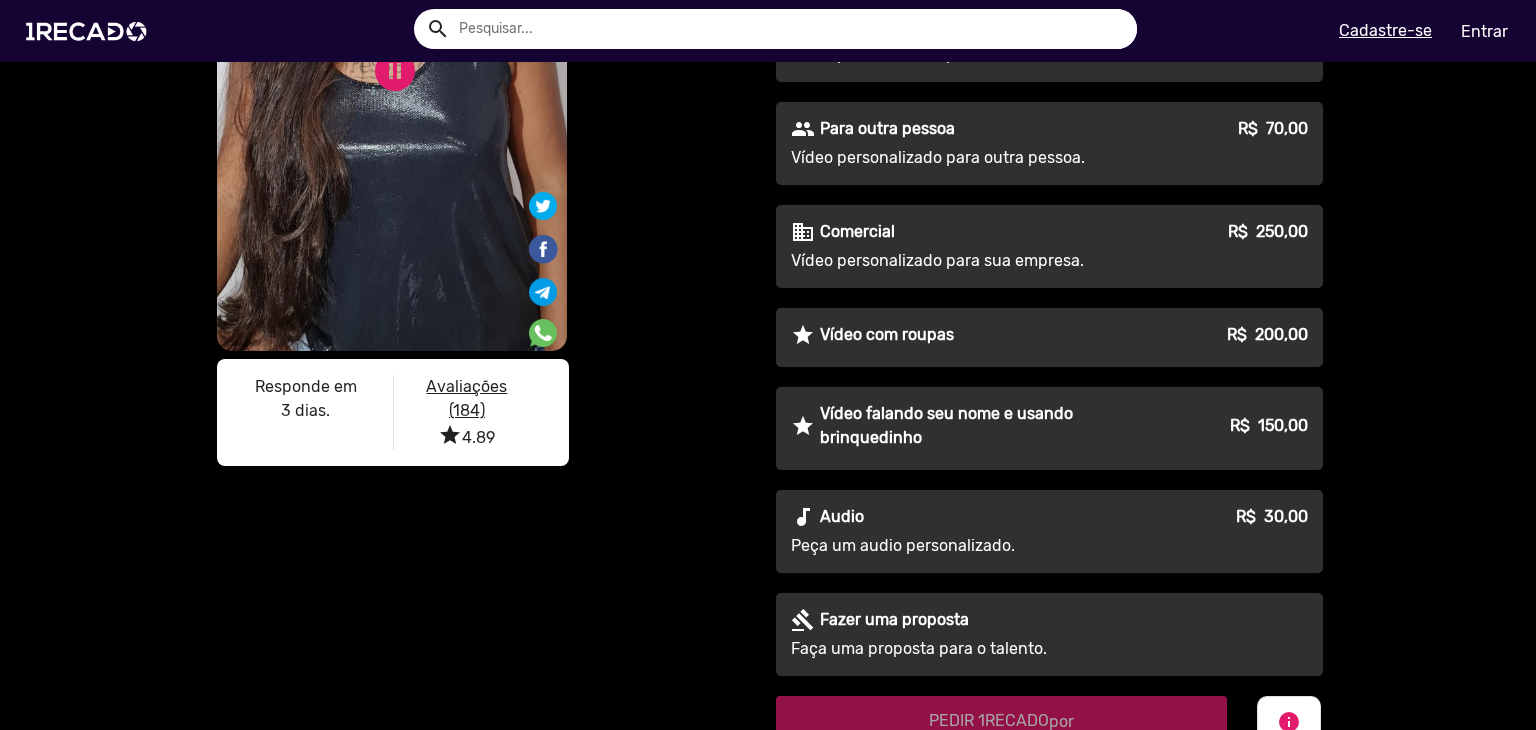scroll, scrollTop: 400, scrollLeft: 0, axis: vertical 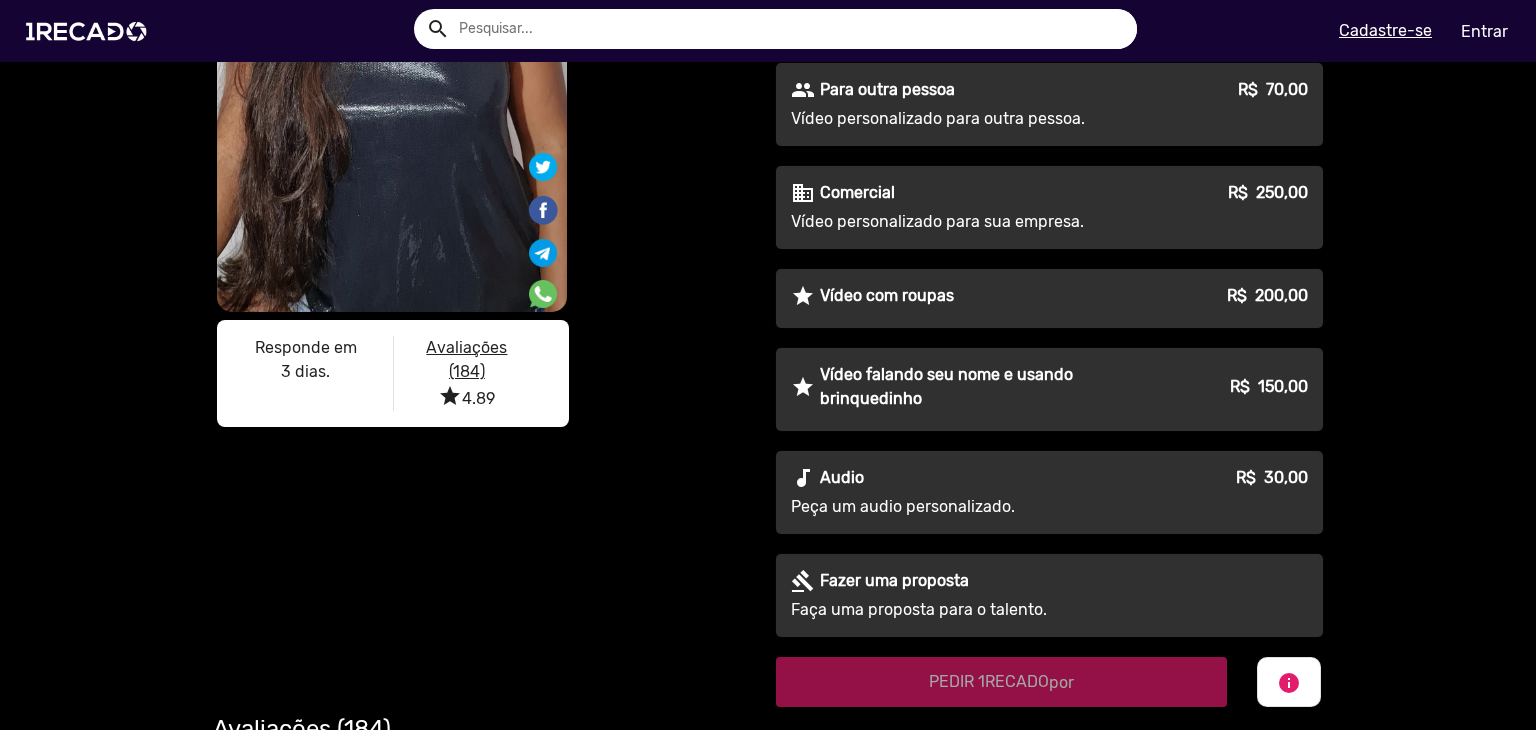 click on "Avaliações (184)" 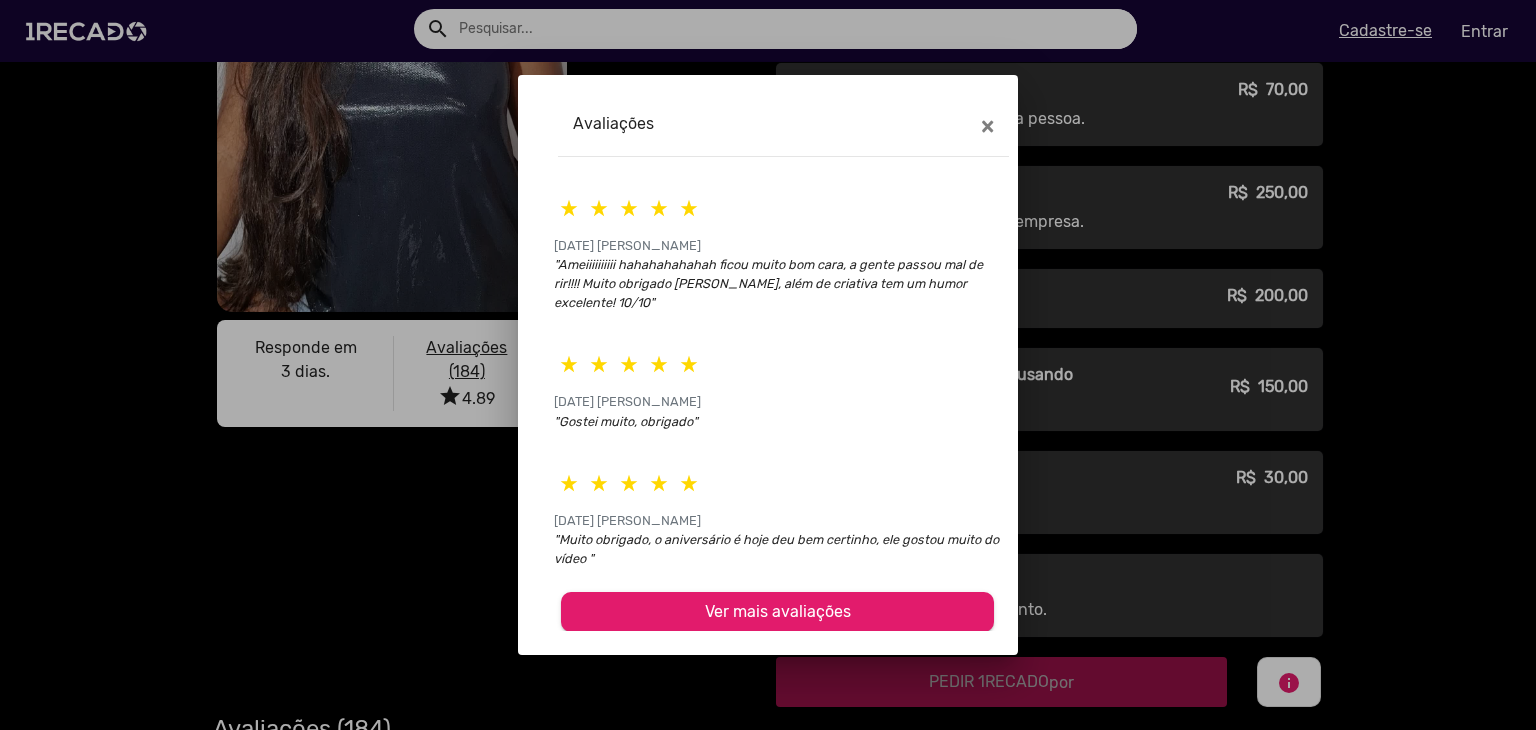 scroll, scrollTop: 215, scrollLeft: 0, axis: vertical 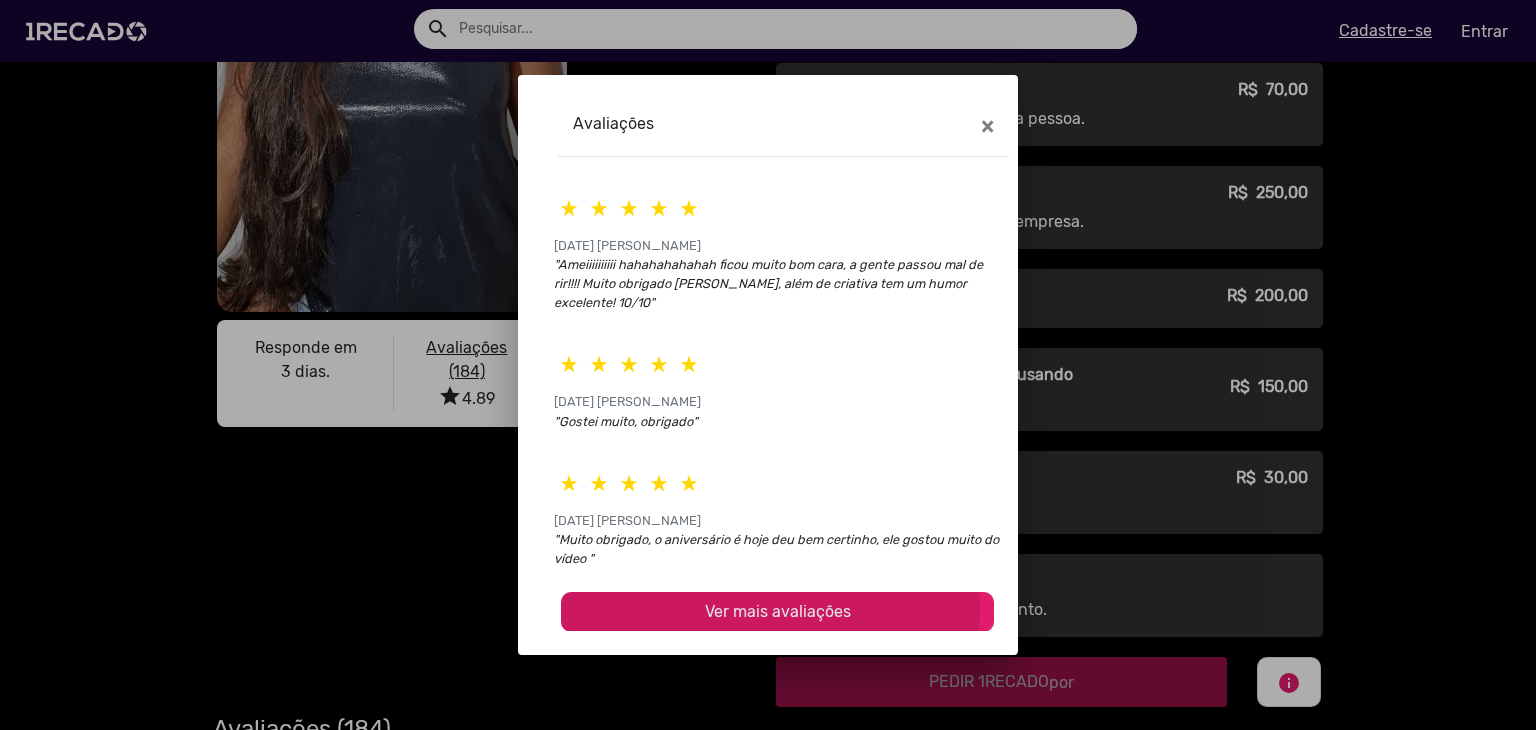 click on "Ver mais avaliações" at bounding box center (778, 611) 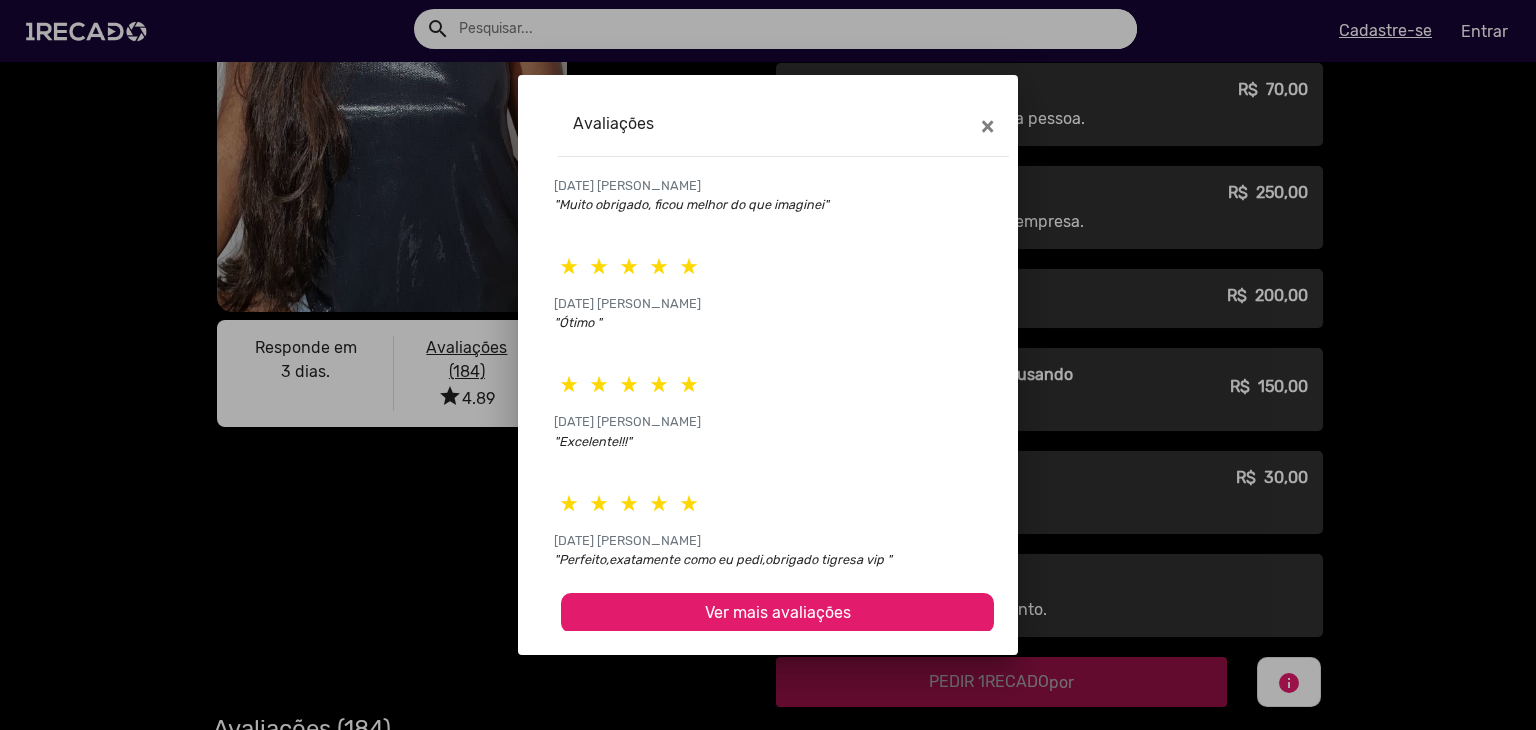 scroll, scrollTop: 807, scrollLeft: 0, axis: vertical 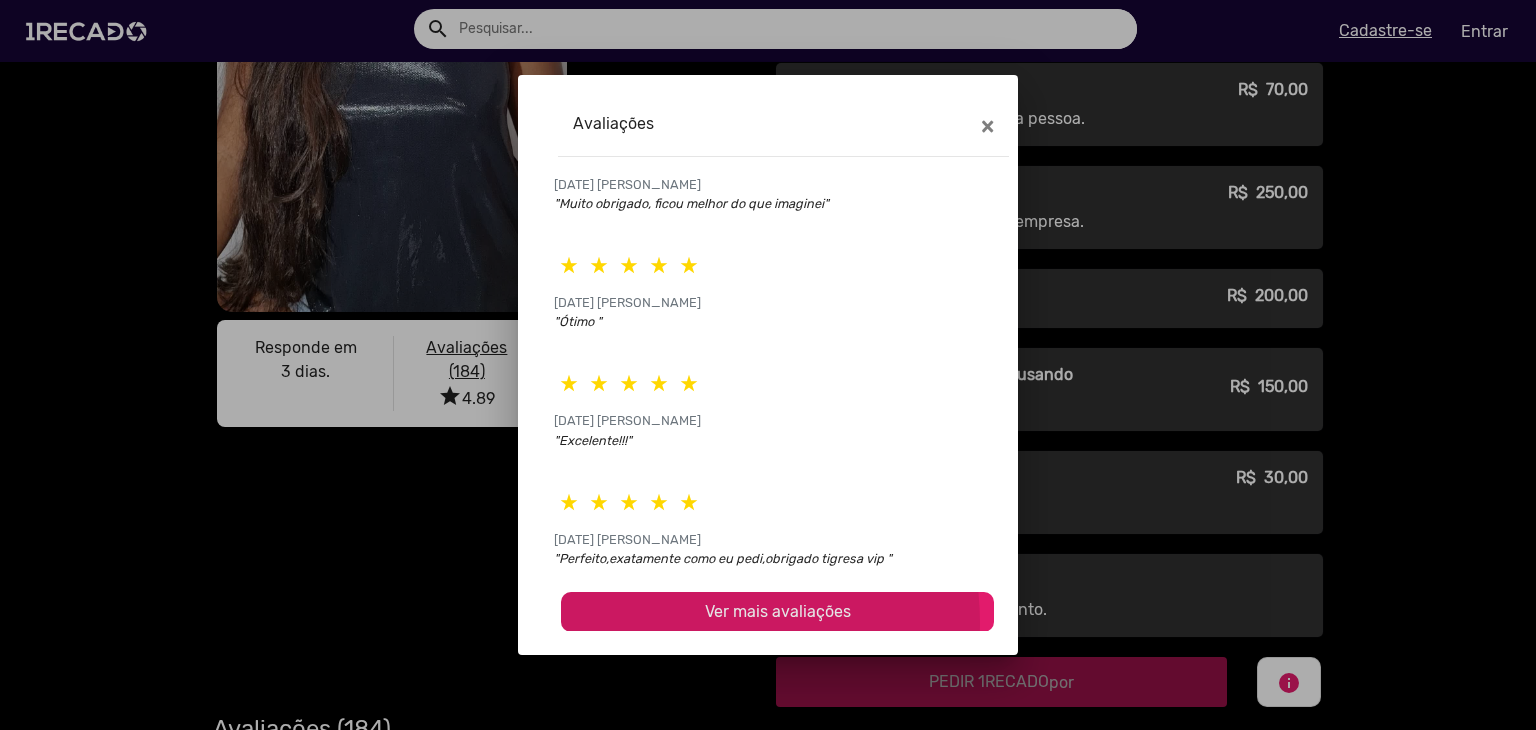 click on "Ver mais avaliações" at bounding box center (777, 612) 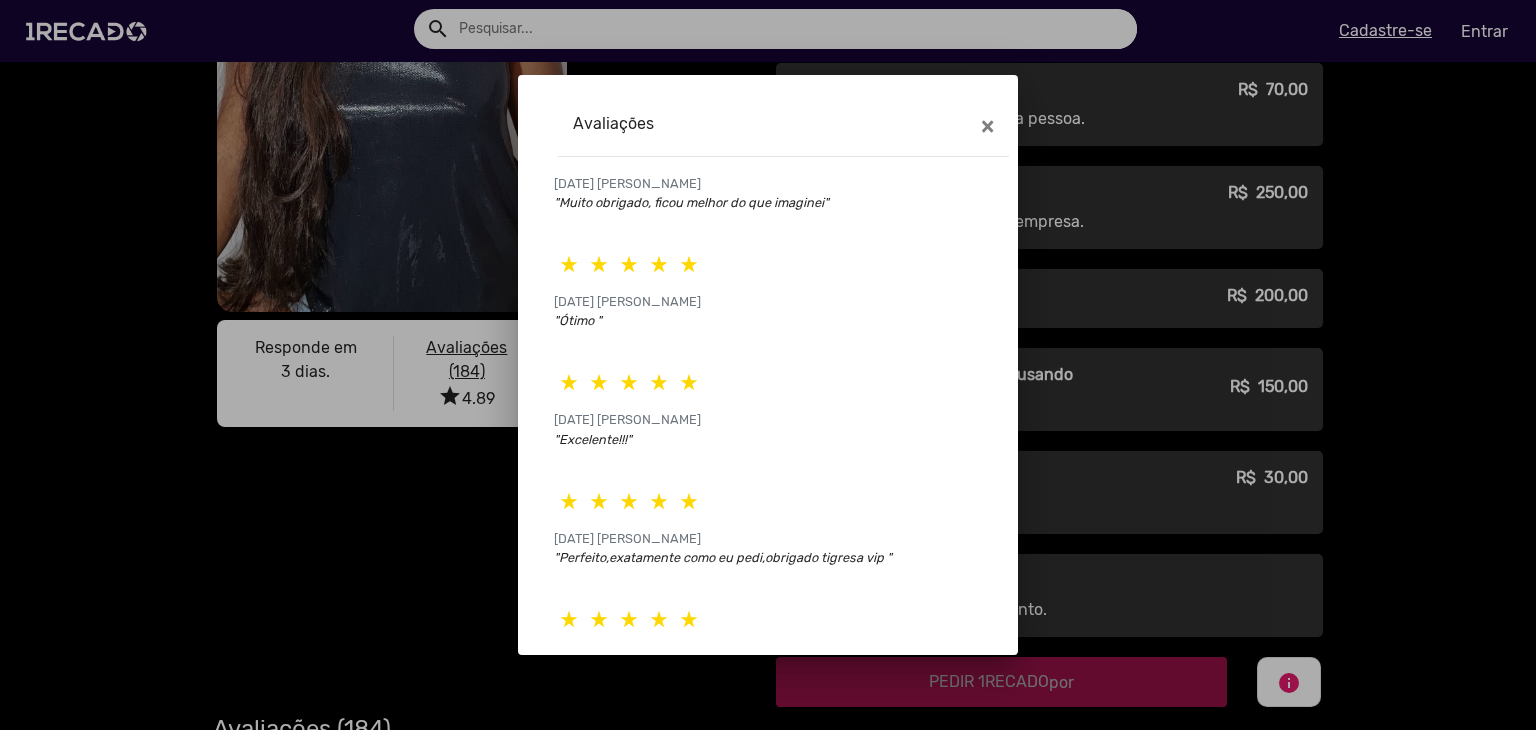 click at bounding box center [768, 365] 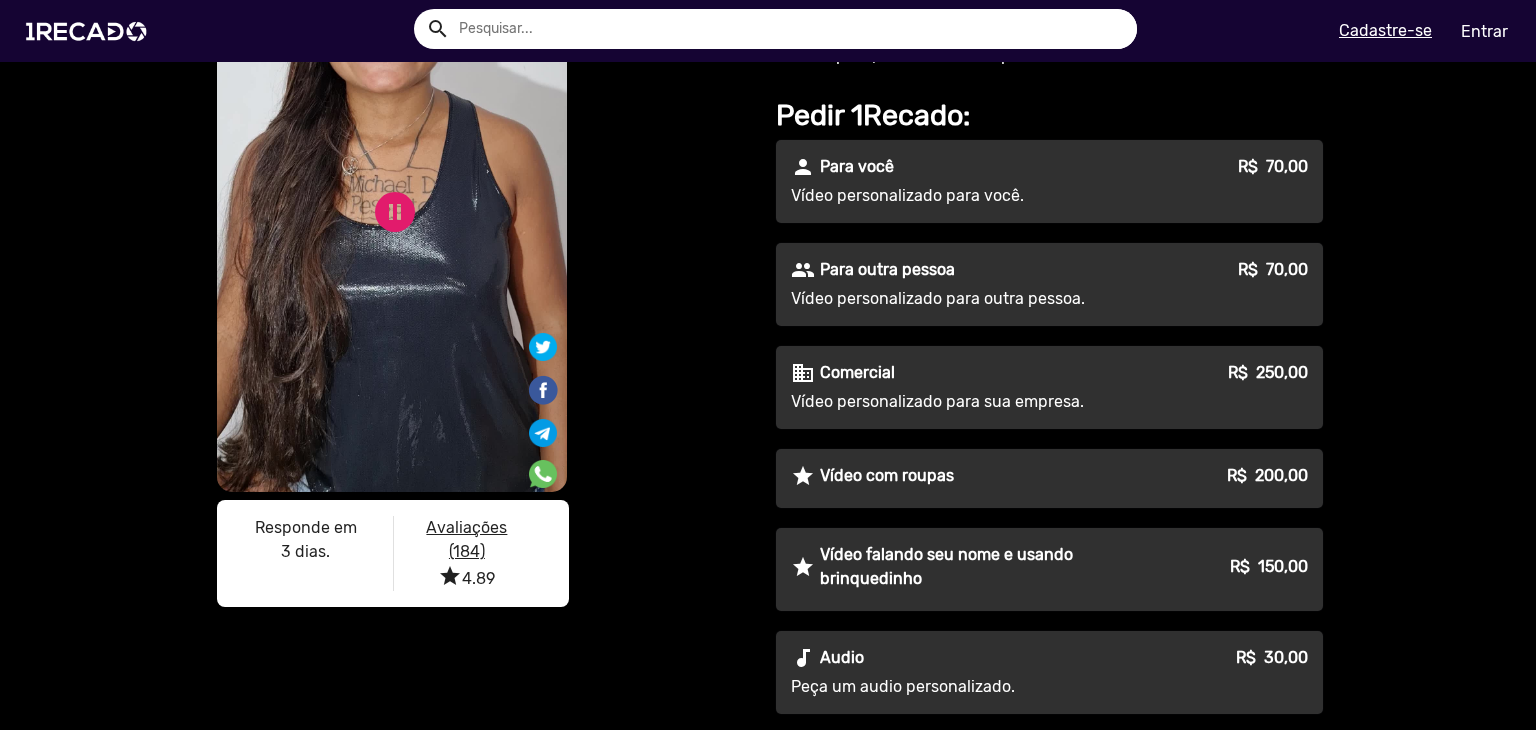scroll, scrollTop: 0, scrollLeft: 0, axis: both 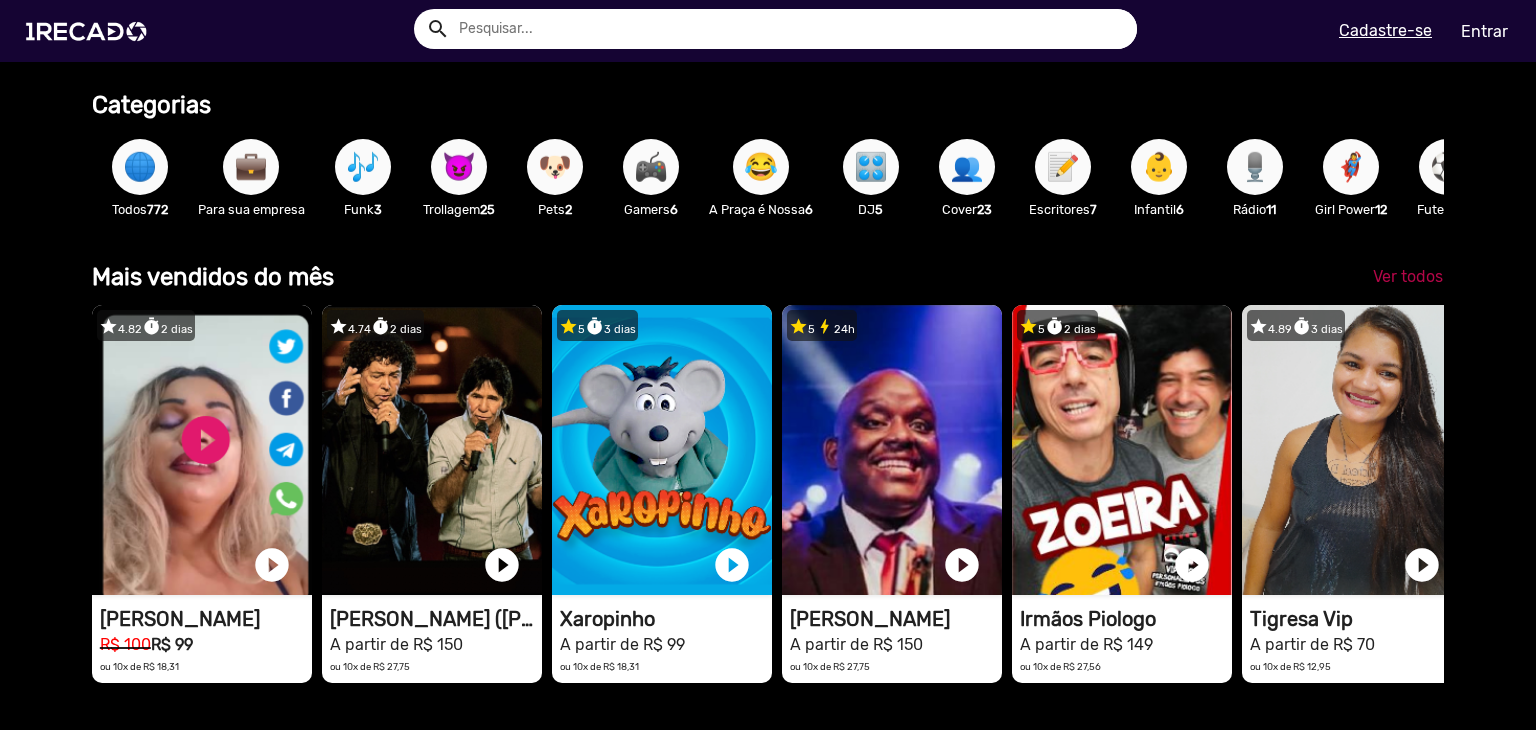 click on "Ver todos" 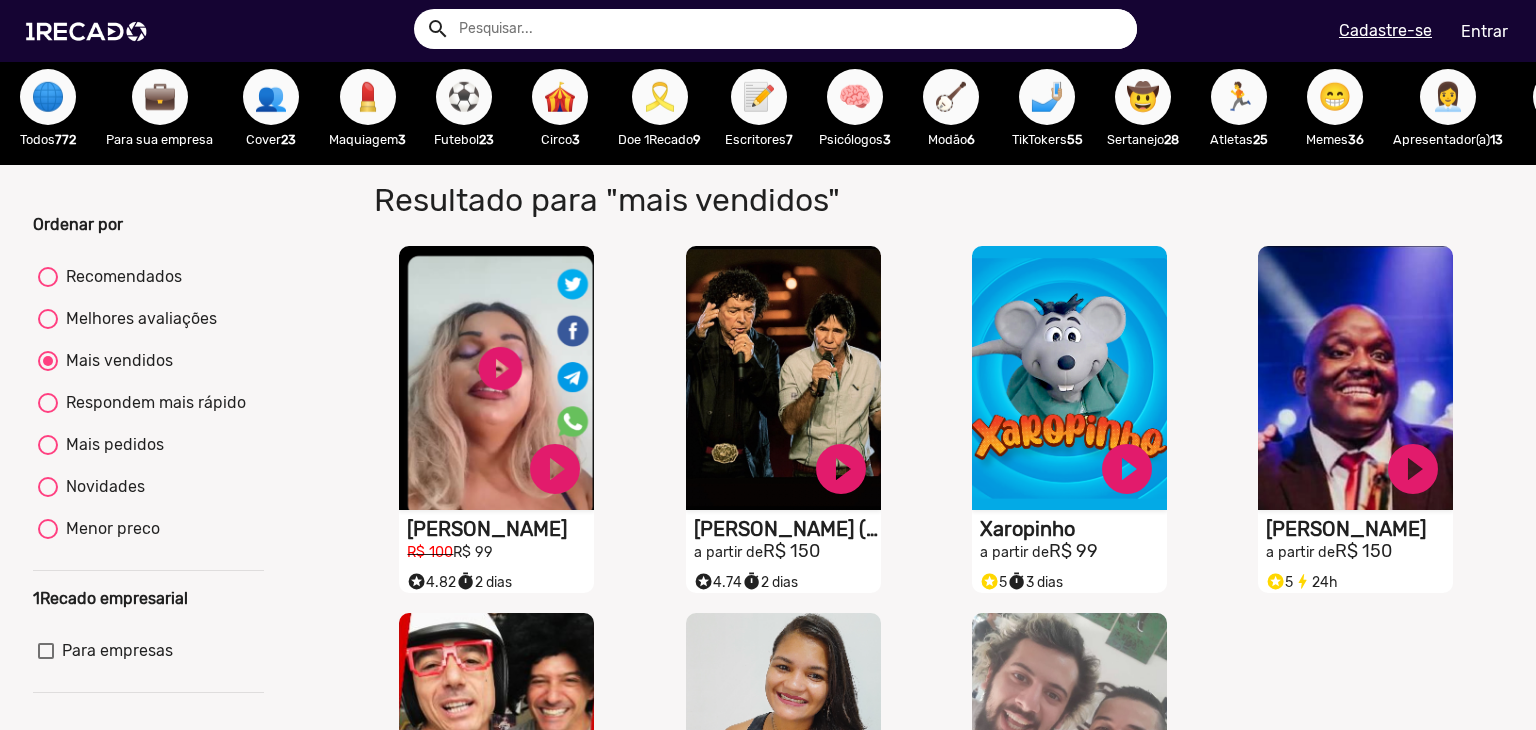 scroll, scrollTop: 0, scrollLeft: 0, axis: both 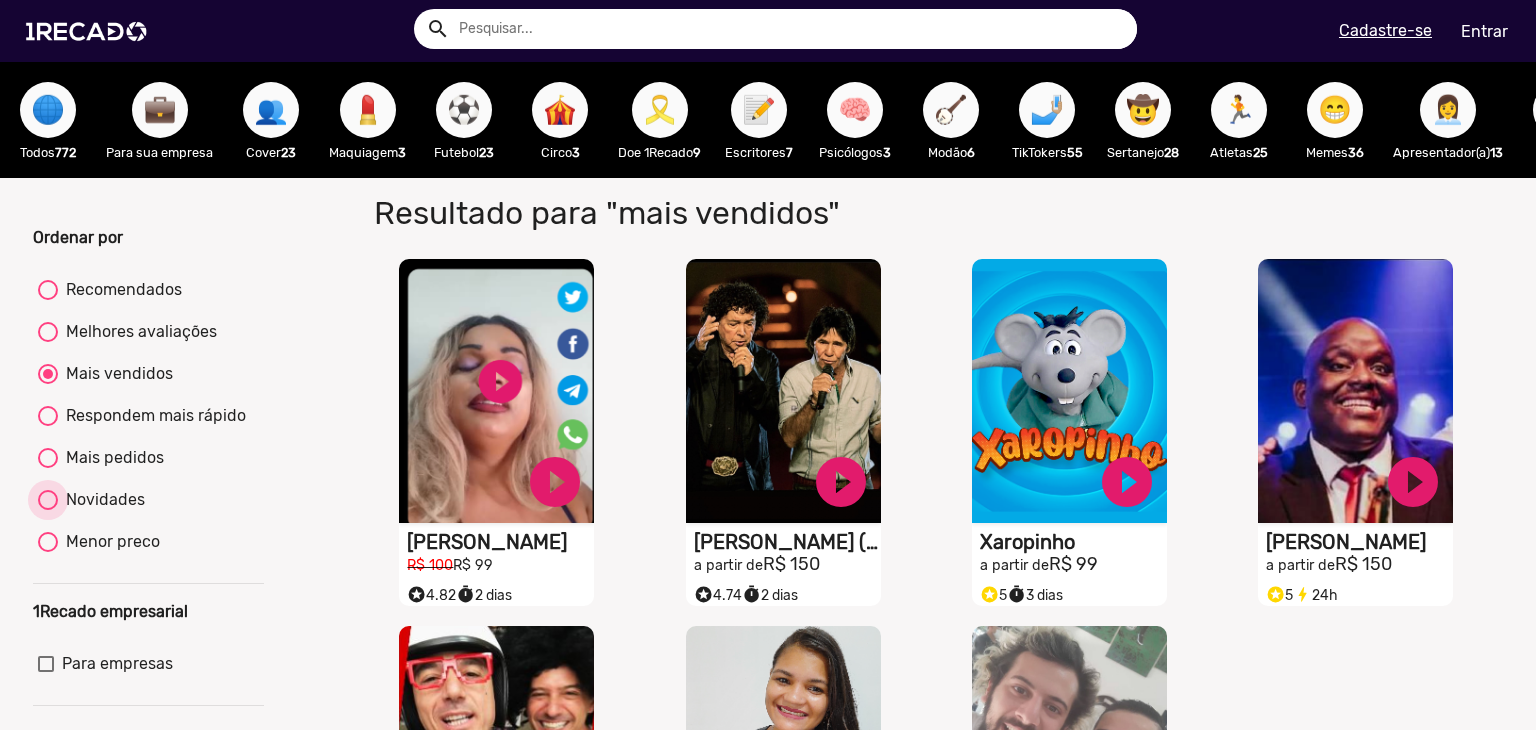 click on "Novidades" at bounding box center [101, 500] 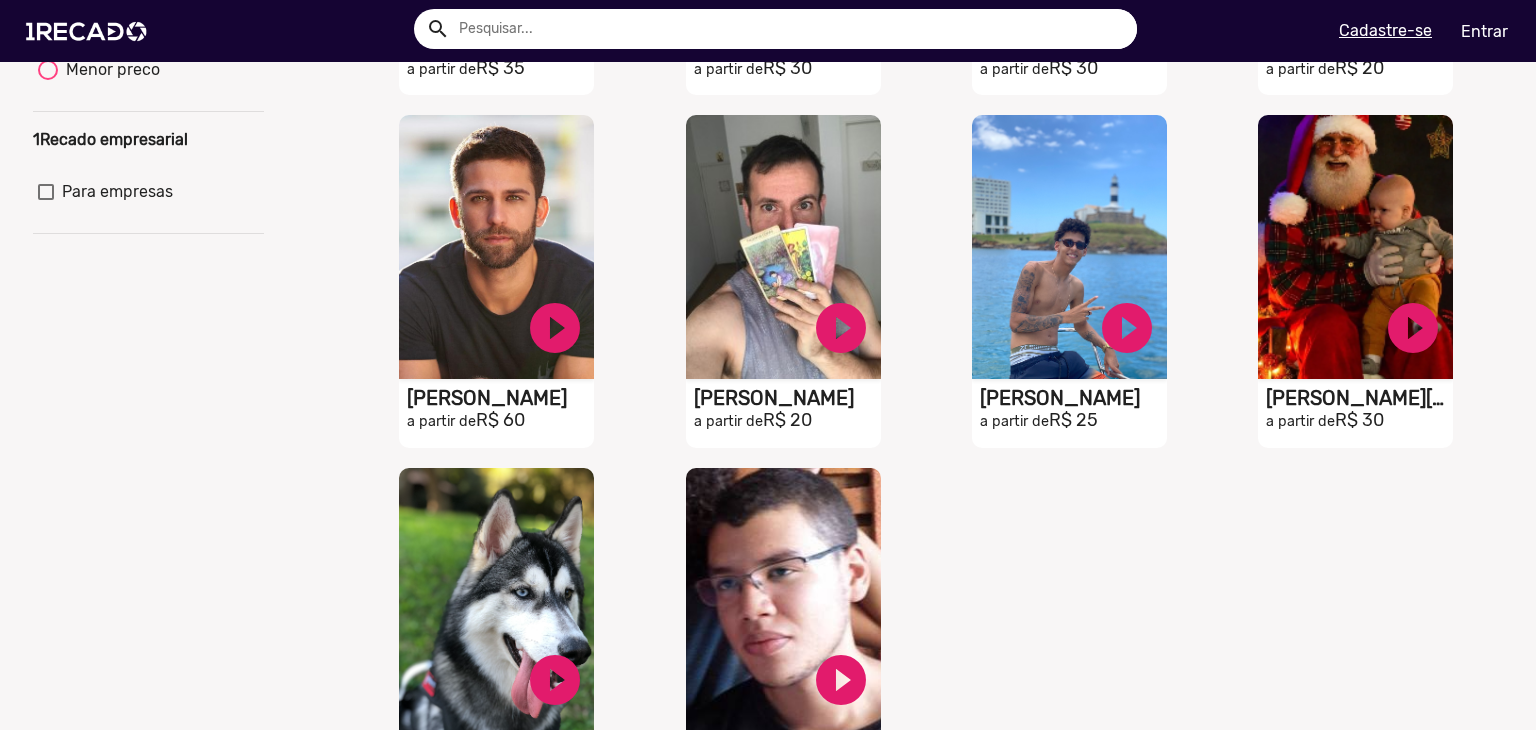 scroll, scrollTop: 800, scrollLeft: 0, axis: vertical 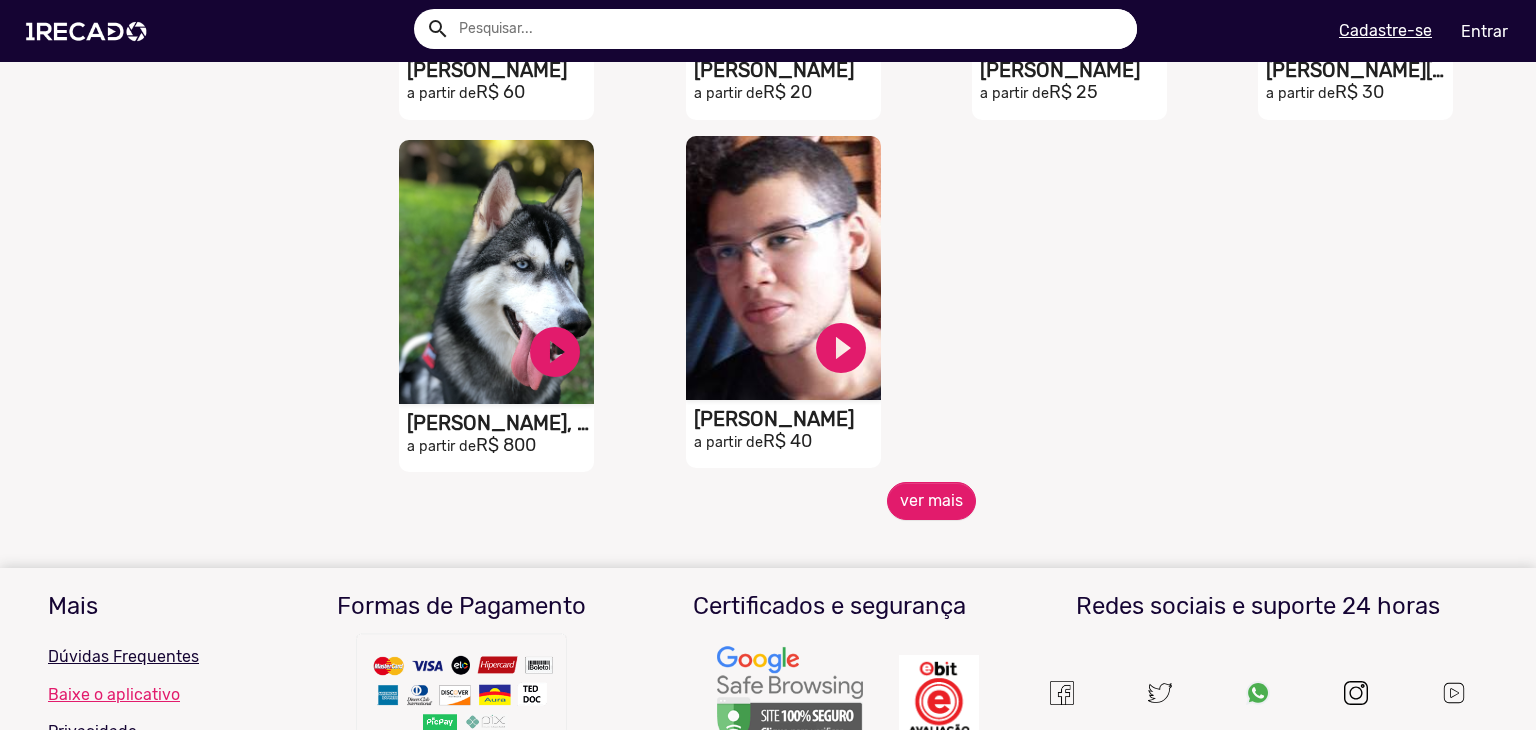 click on "[PERSON_NAME]" at bounding box center (500, -282) 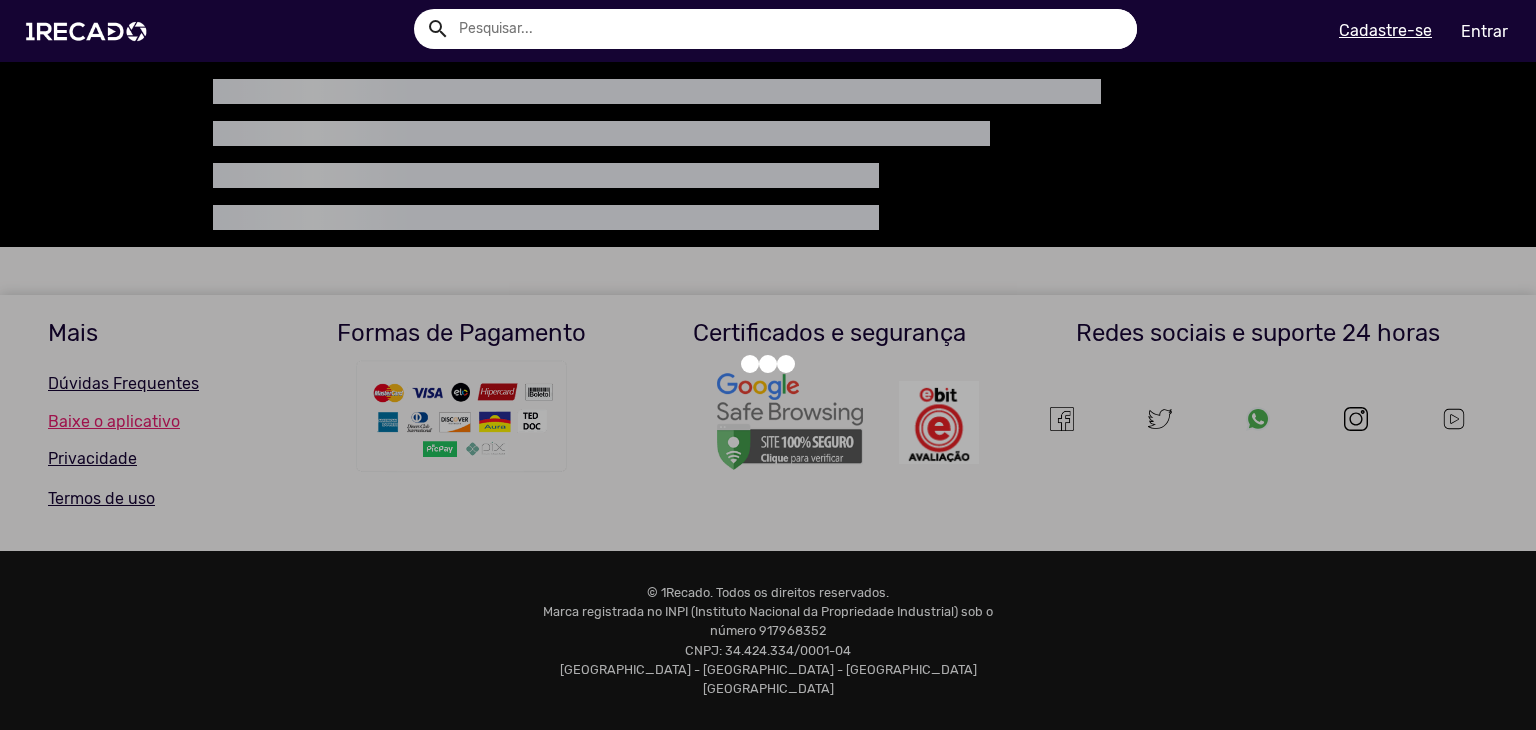 scroll, scrollTop: 0, scrollLeft: 0, axis: both 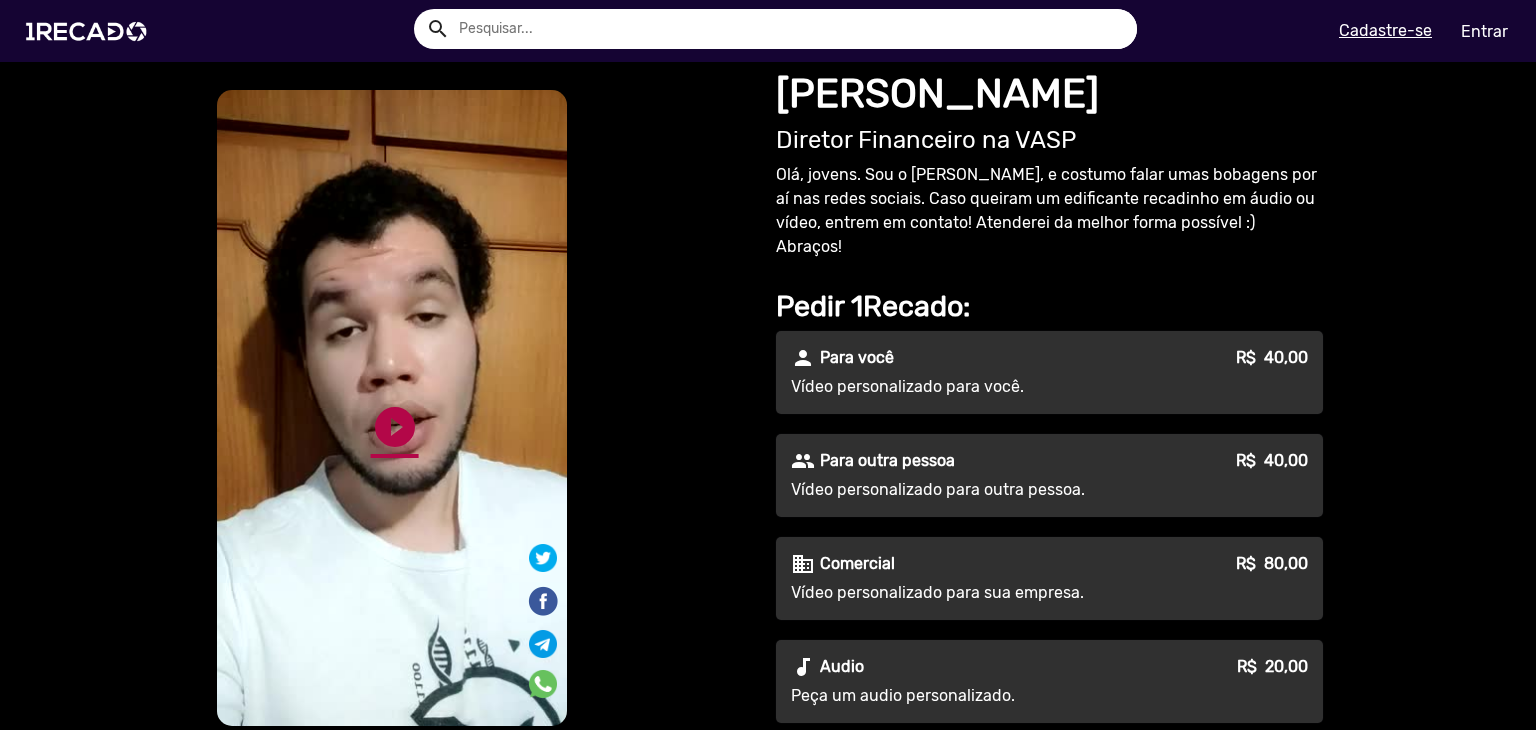 click on "play_circle_filled" 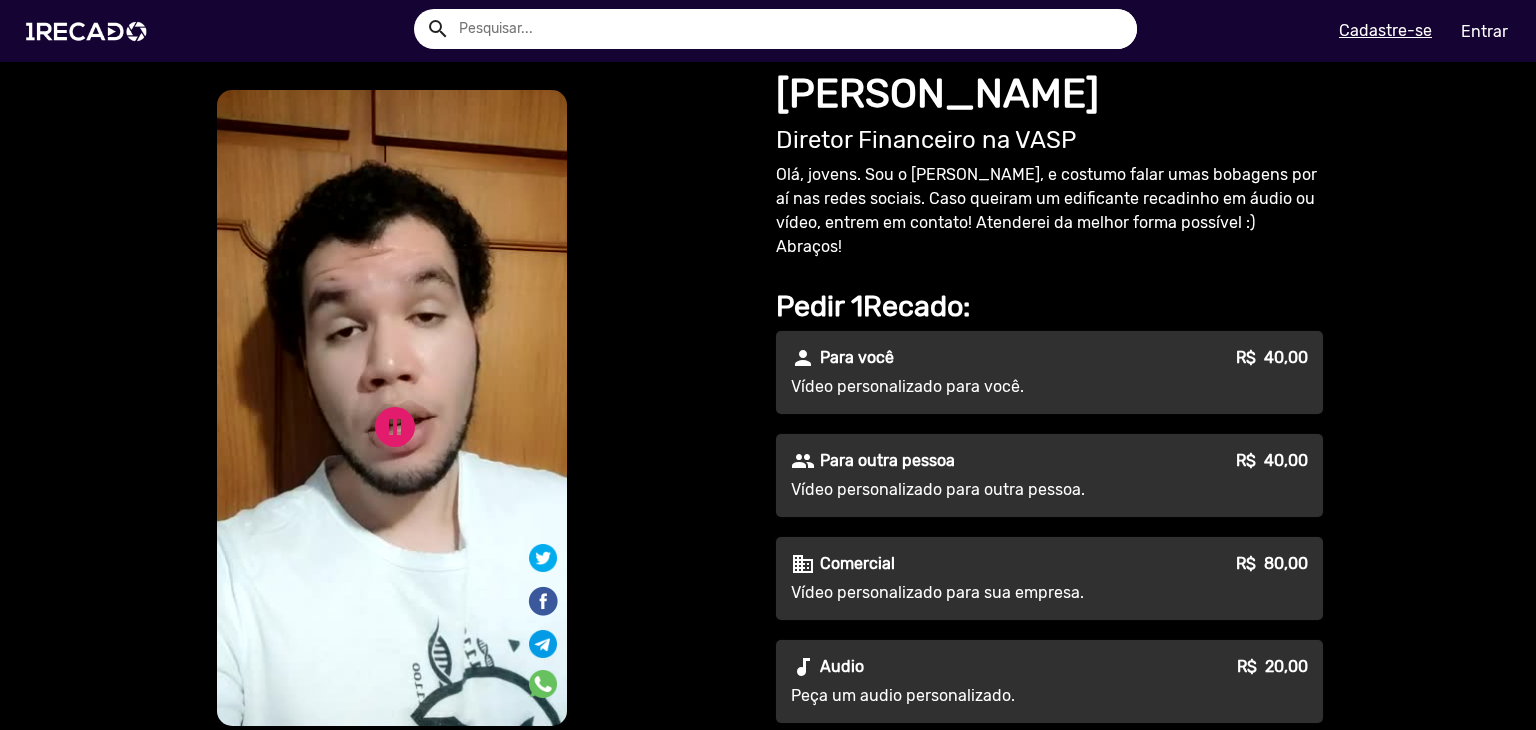 drag, startPoint x: 1060, startPoint y: 111, endPoint x: 778, endPoint y: 88, distance: 282.9364 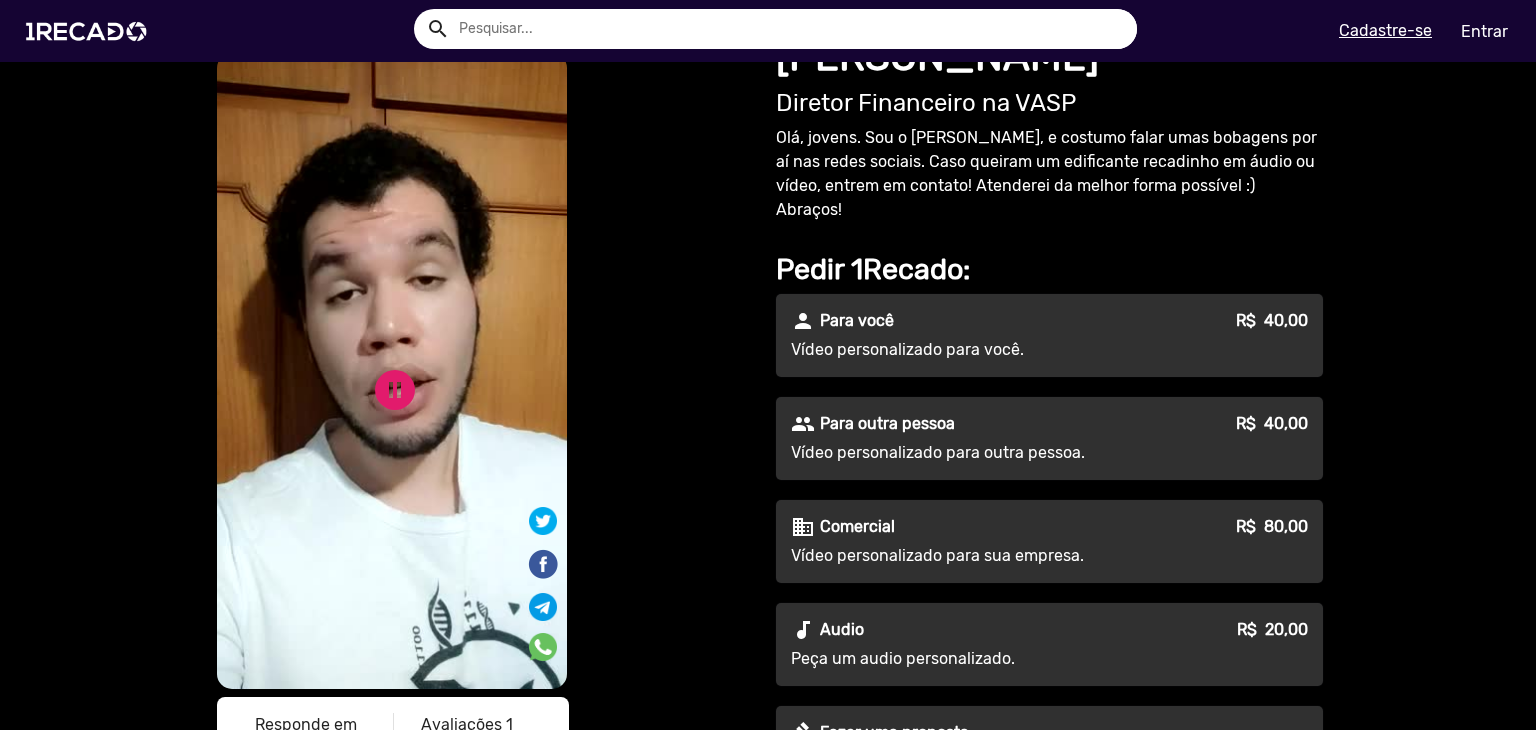 scroll, scrollTop: 0, scrollLeft: 0, axis: both 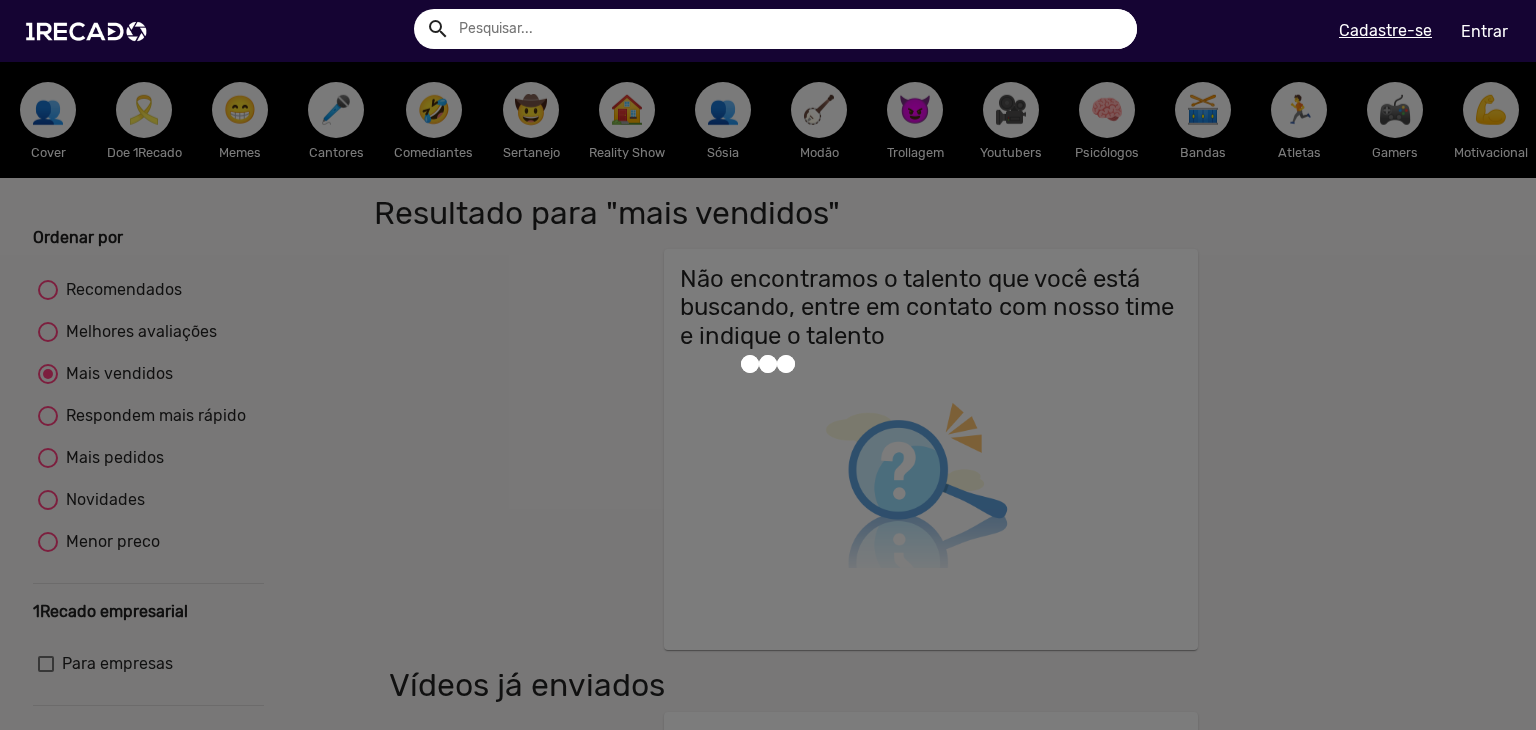 click 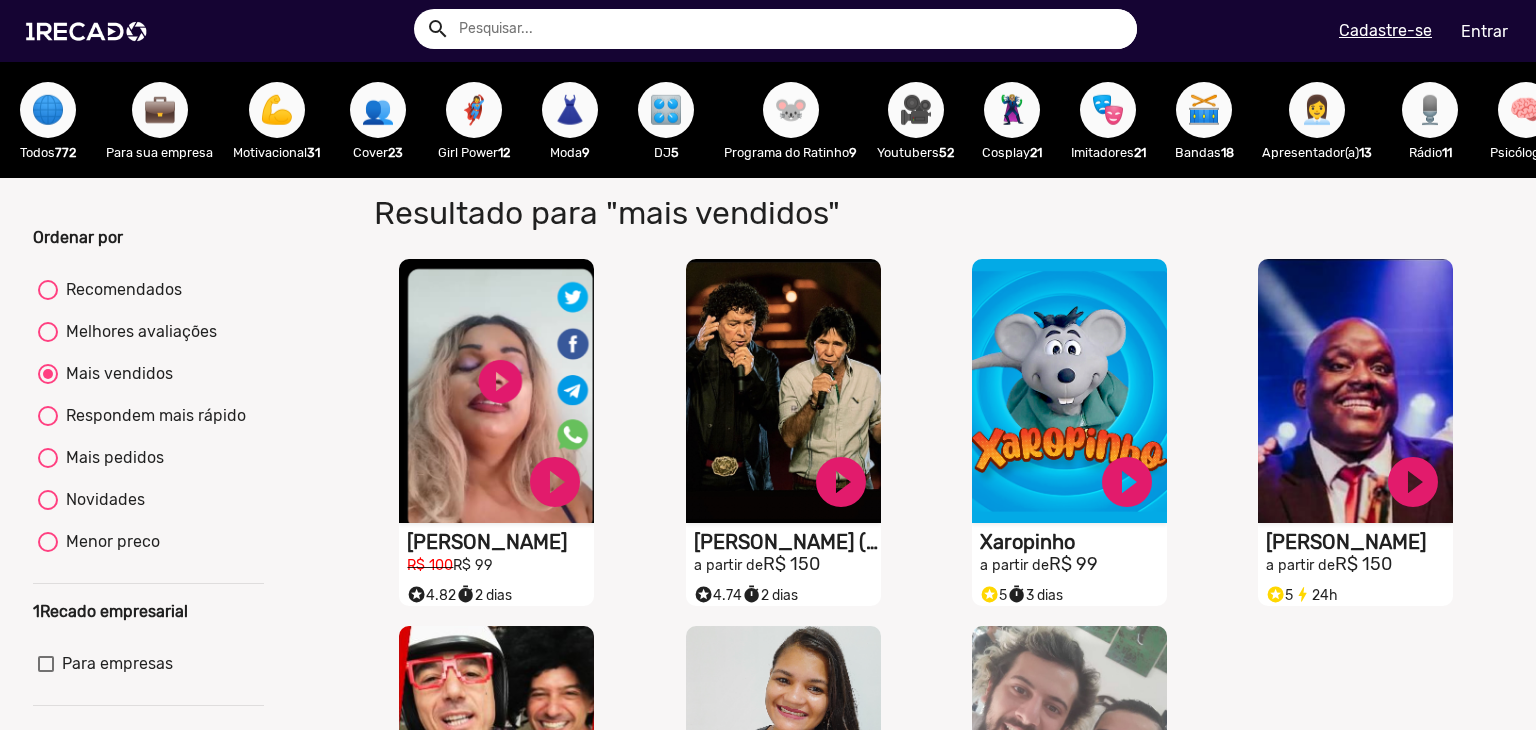 click on "🐭" at bounding box center (791, 110) 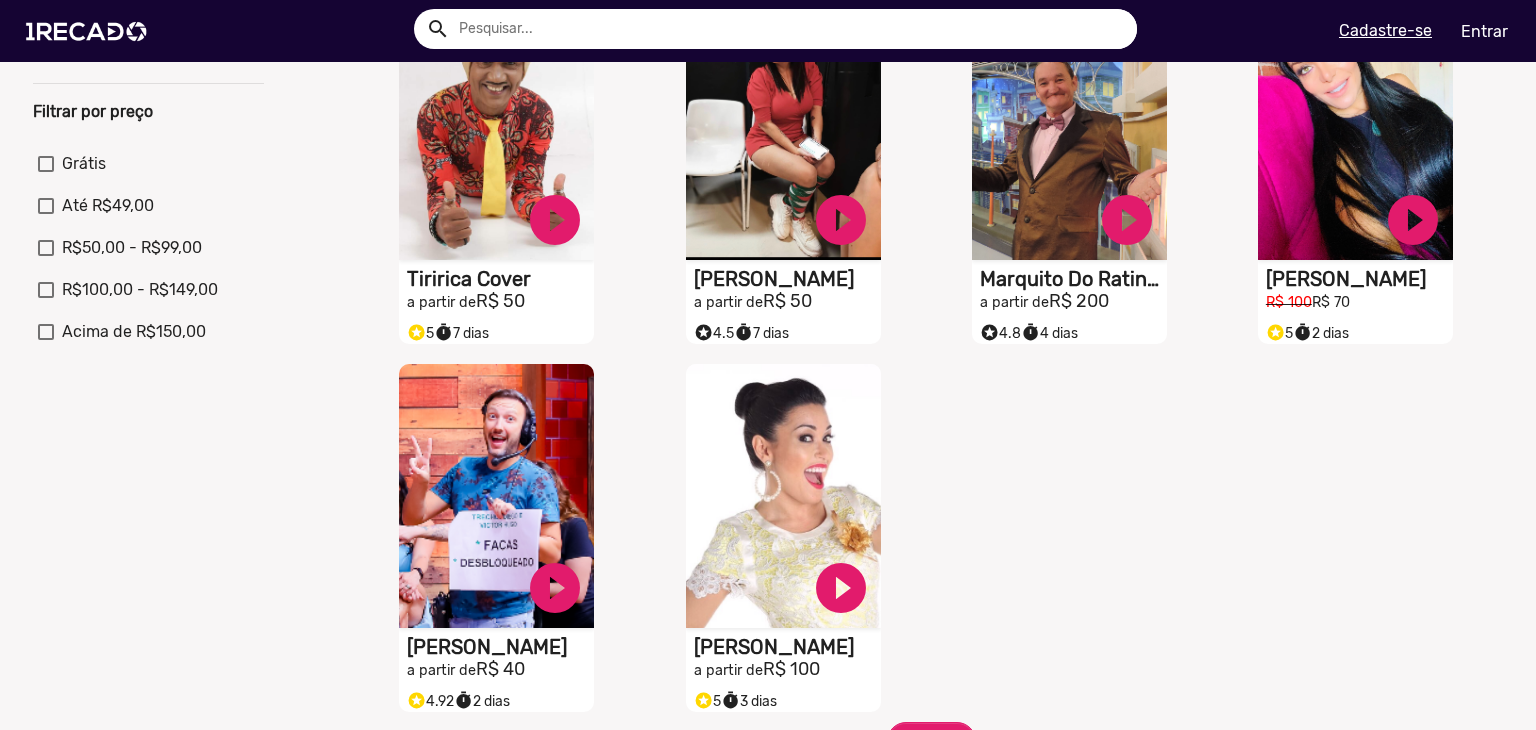 scroll, scrollTop: 300, scrollLeft: 0, axis: vertical 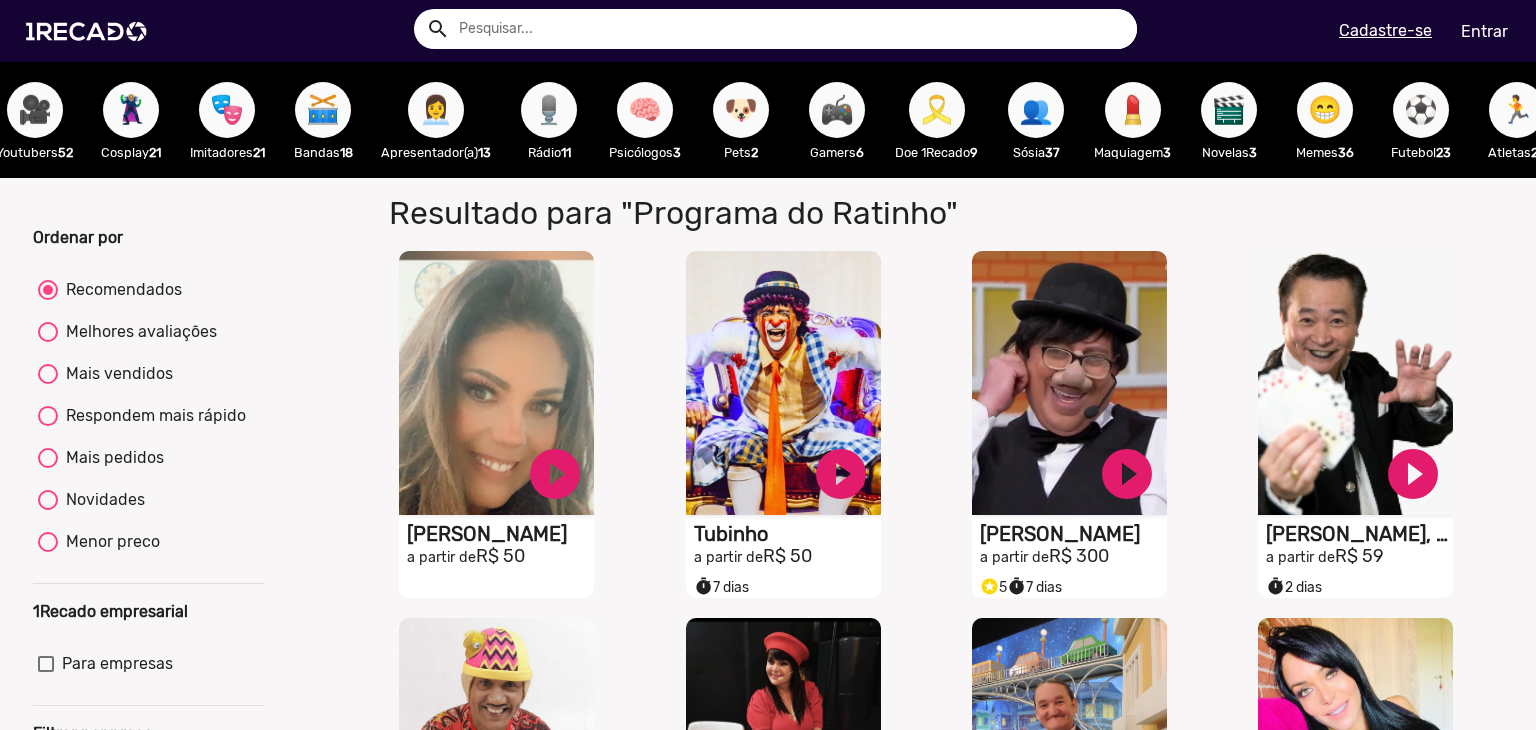 click on "🐶" at bounding box center [741, 110] 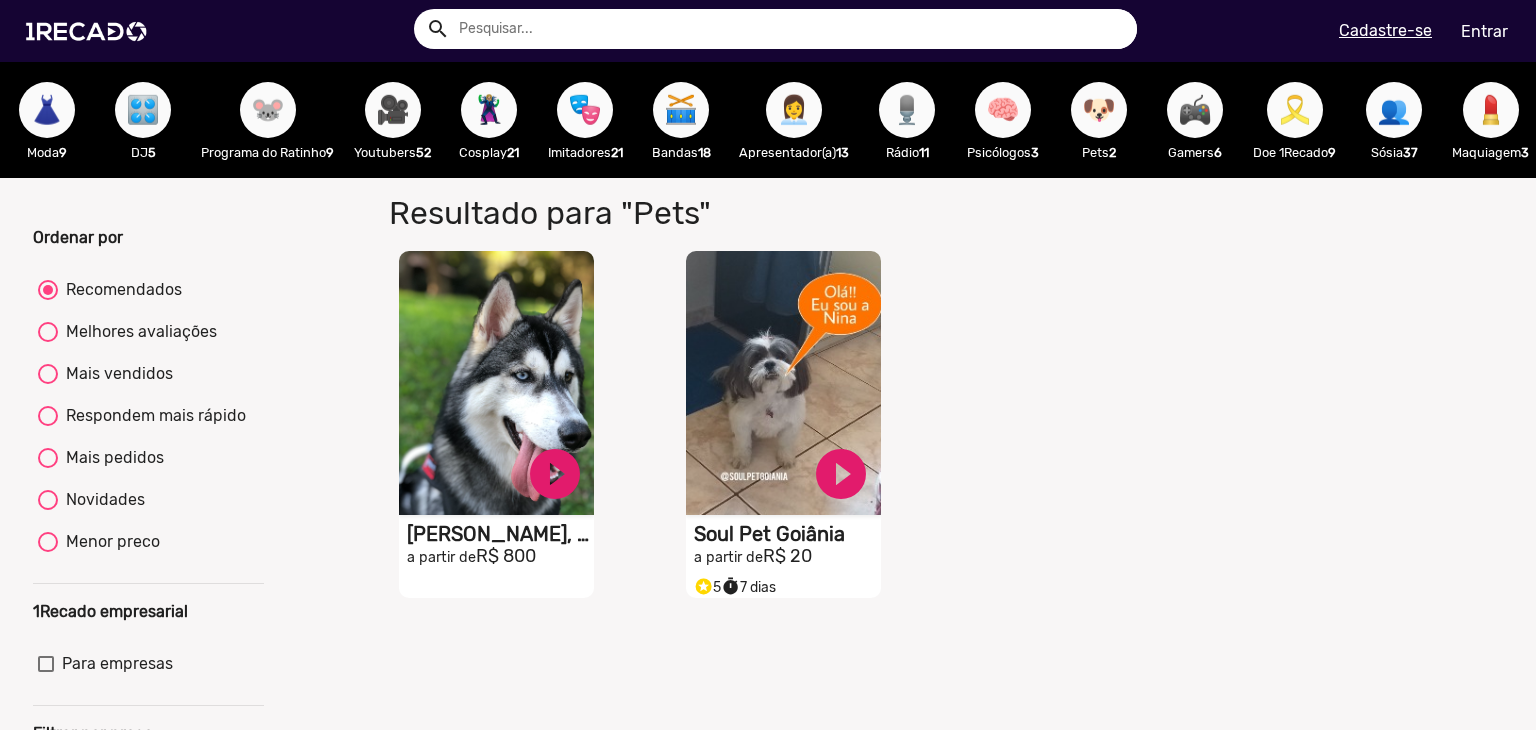 scroll, scrollTop: 0, scrollLeft: 0, axis: both 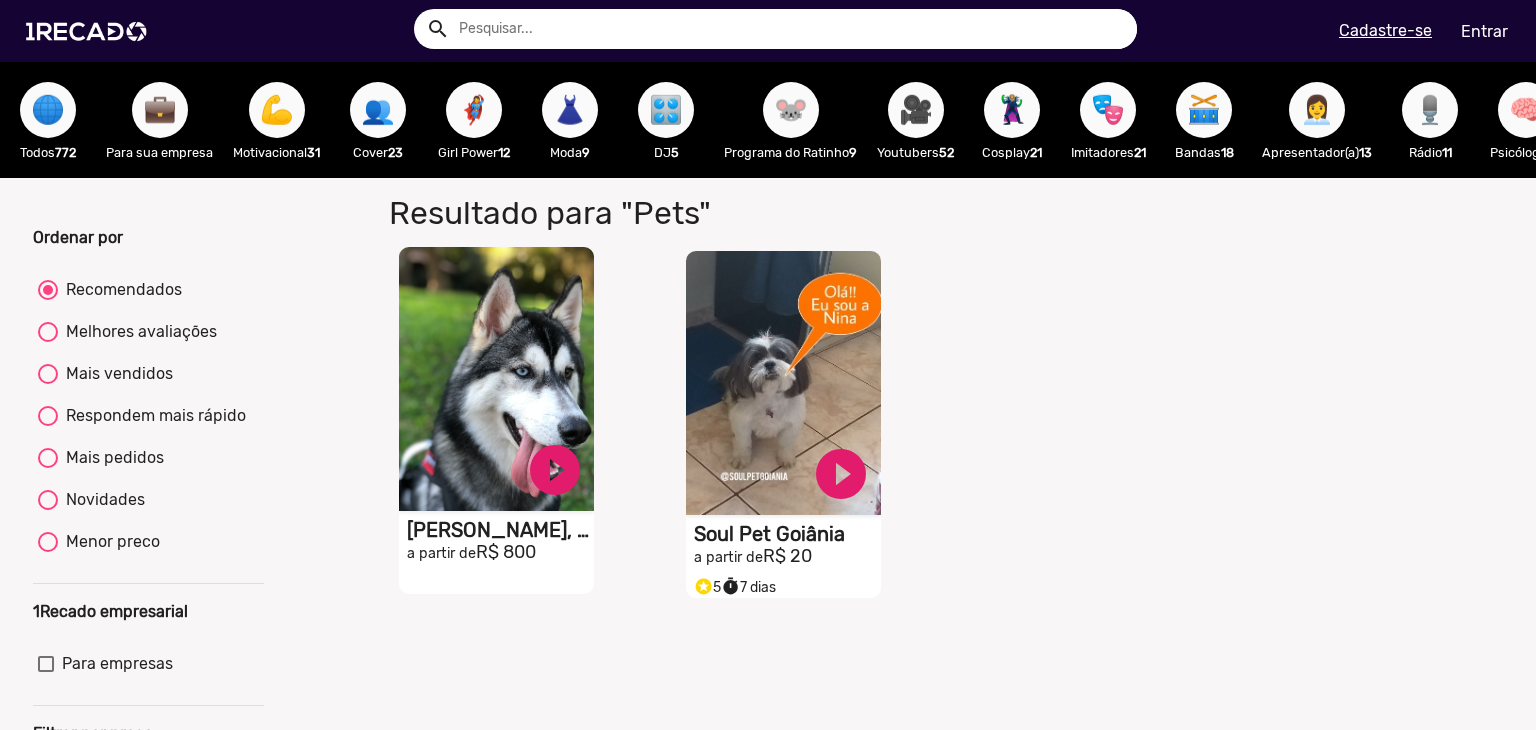 click on "S1RECADO vídeos dedicados para fãs e empresas" at bounding box center [496, 379] 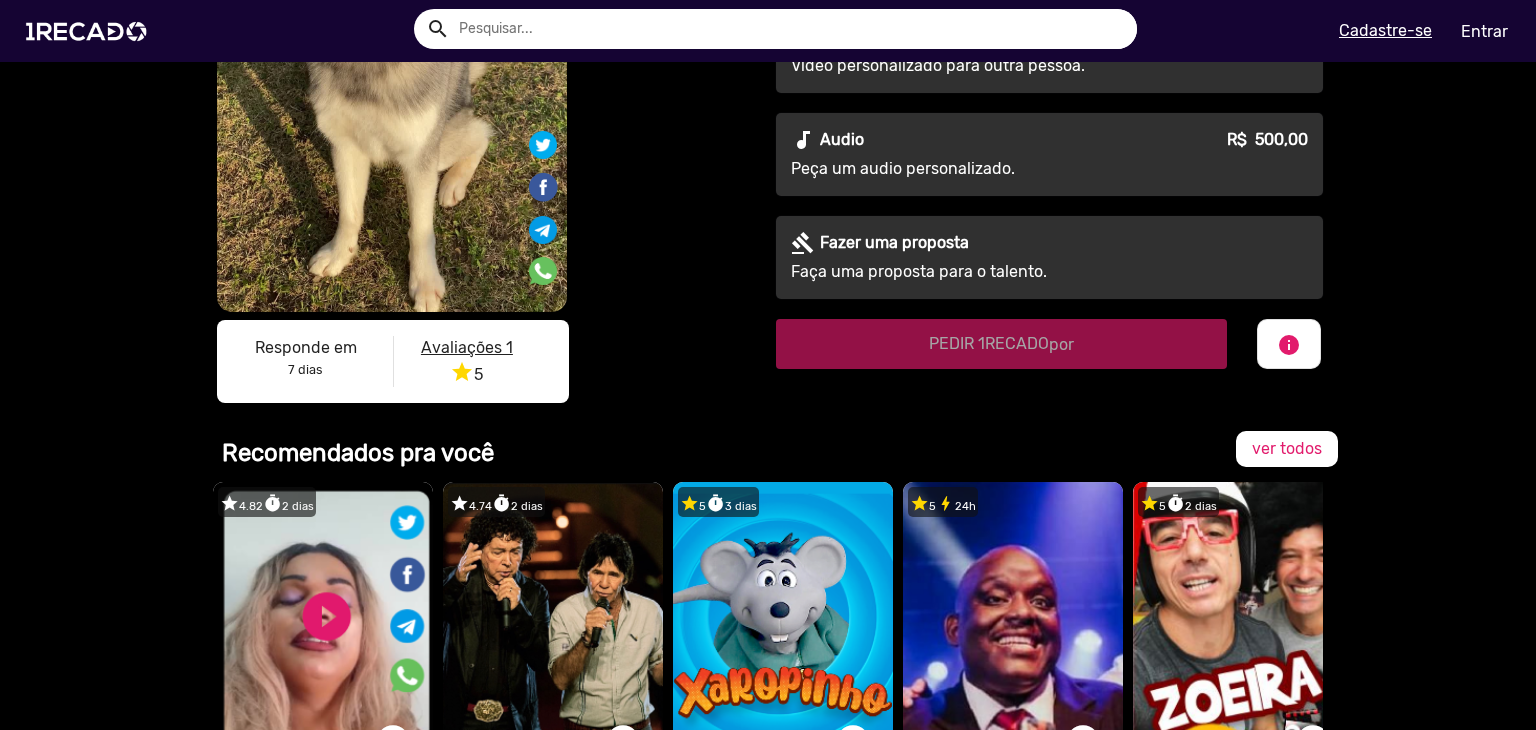 scroll, scrollTop: 0, scrollLeft: 0, axis: both 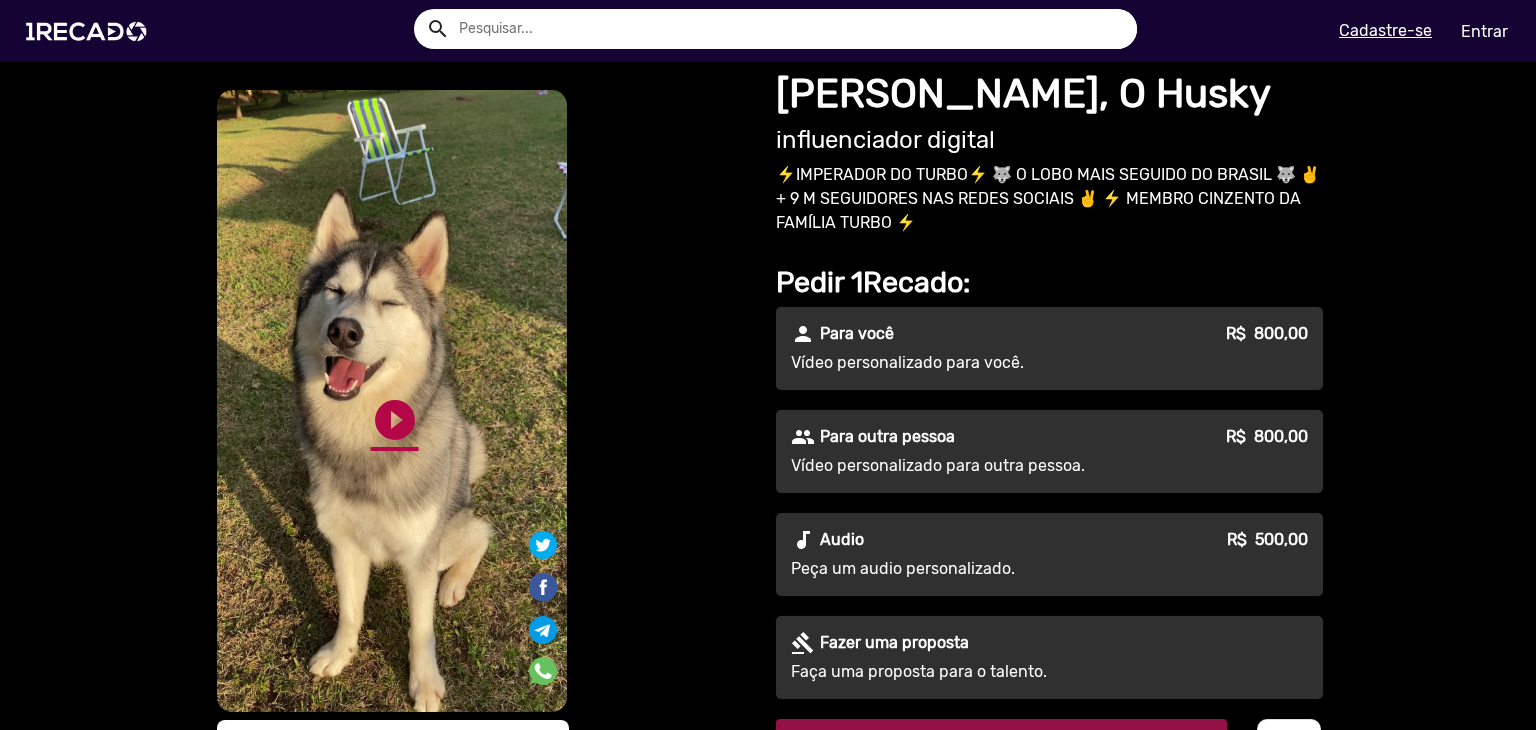 click on "play_circle_filled" 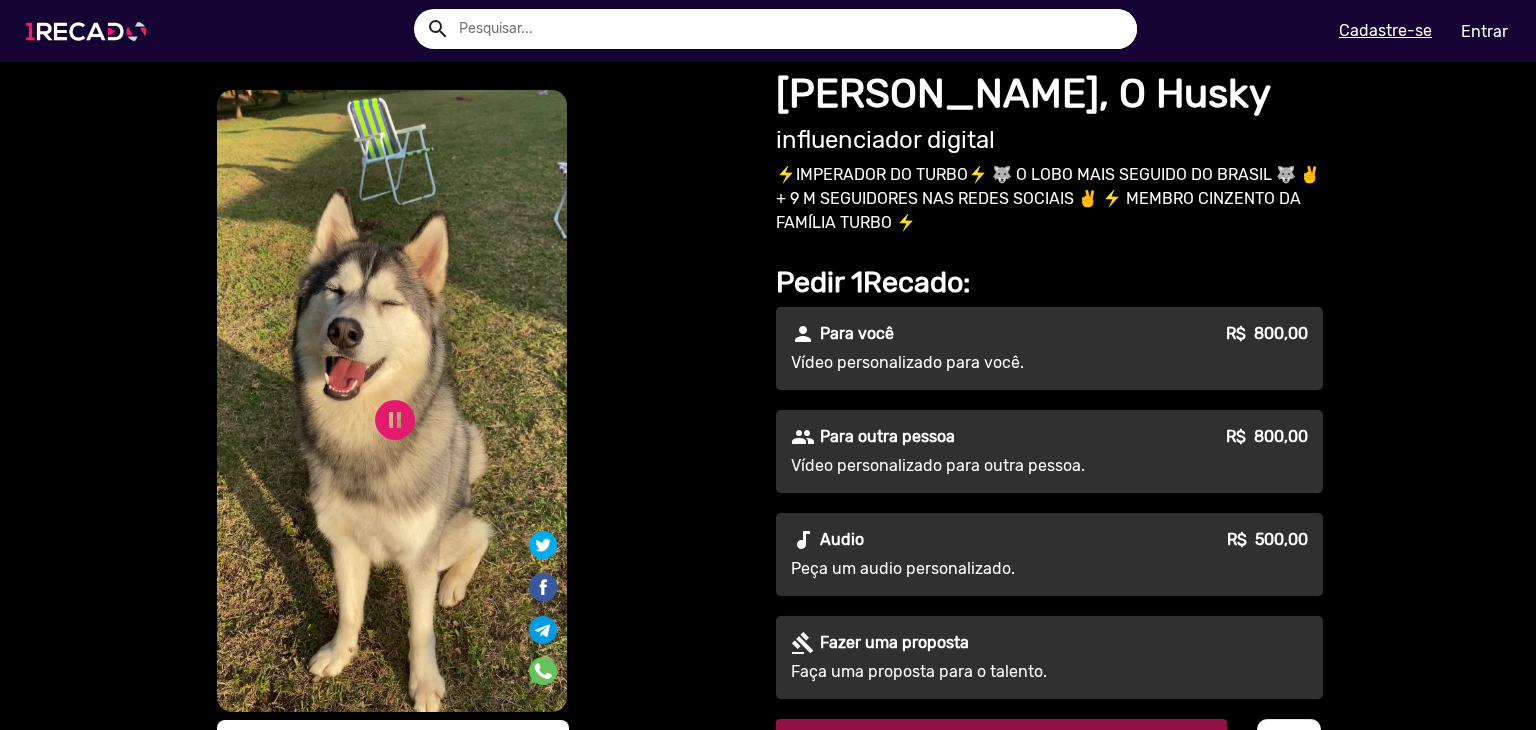 click at bounding box center [90, 31] 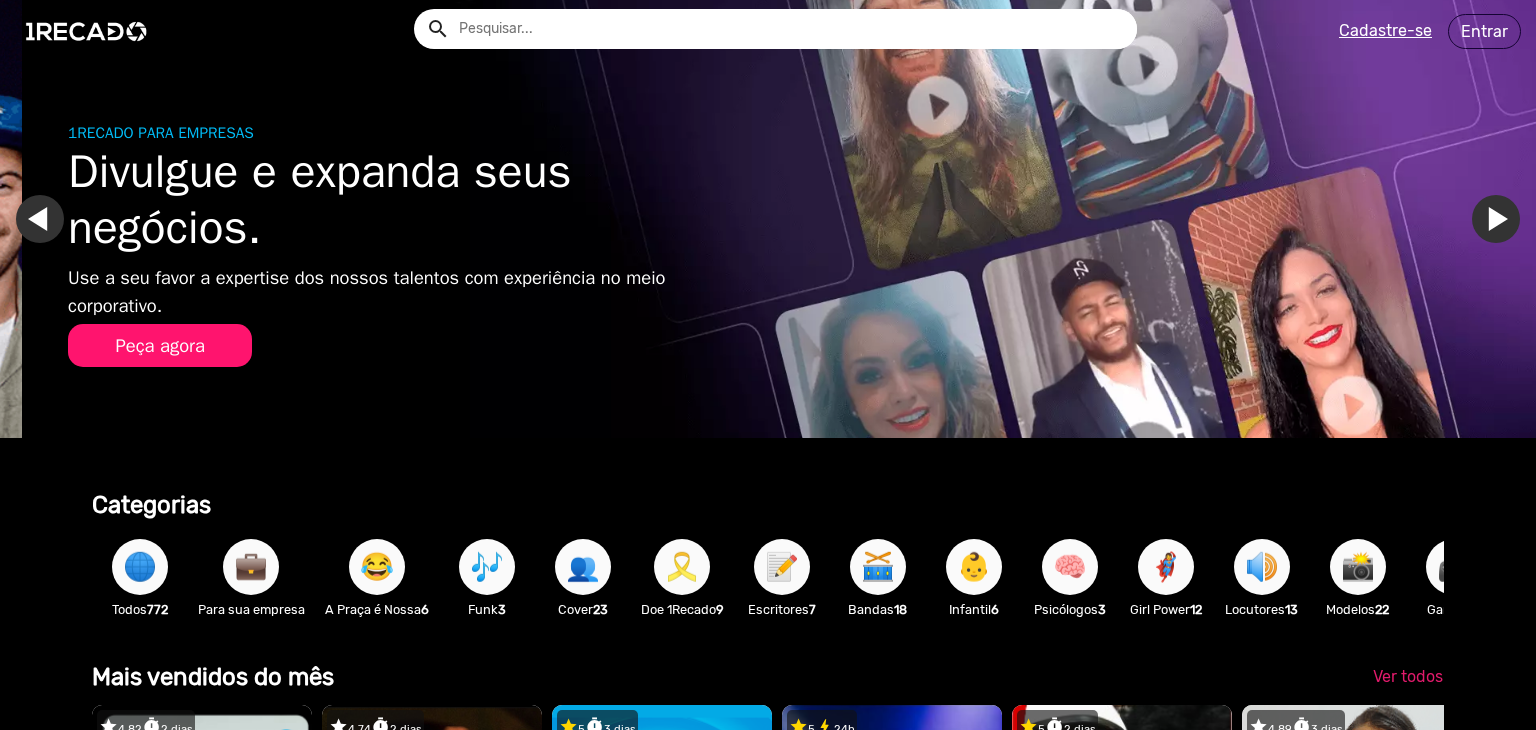 scroll, scrollTop: 0, scrollLeft: 1520, axis: horizontal 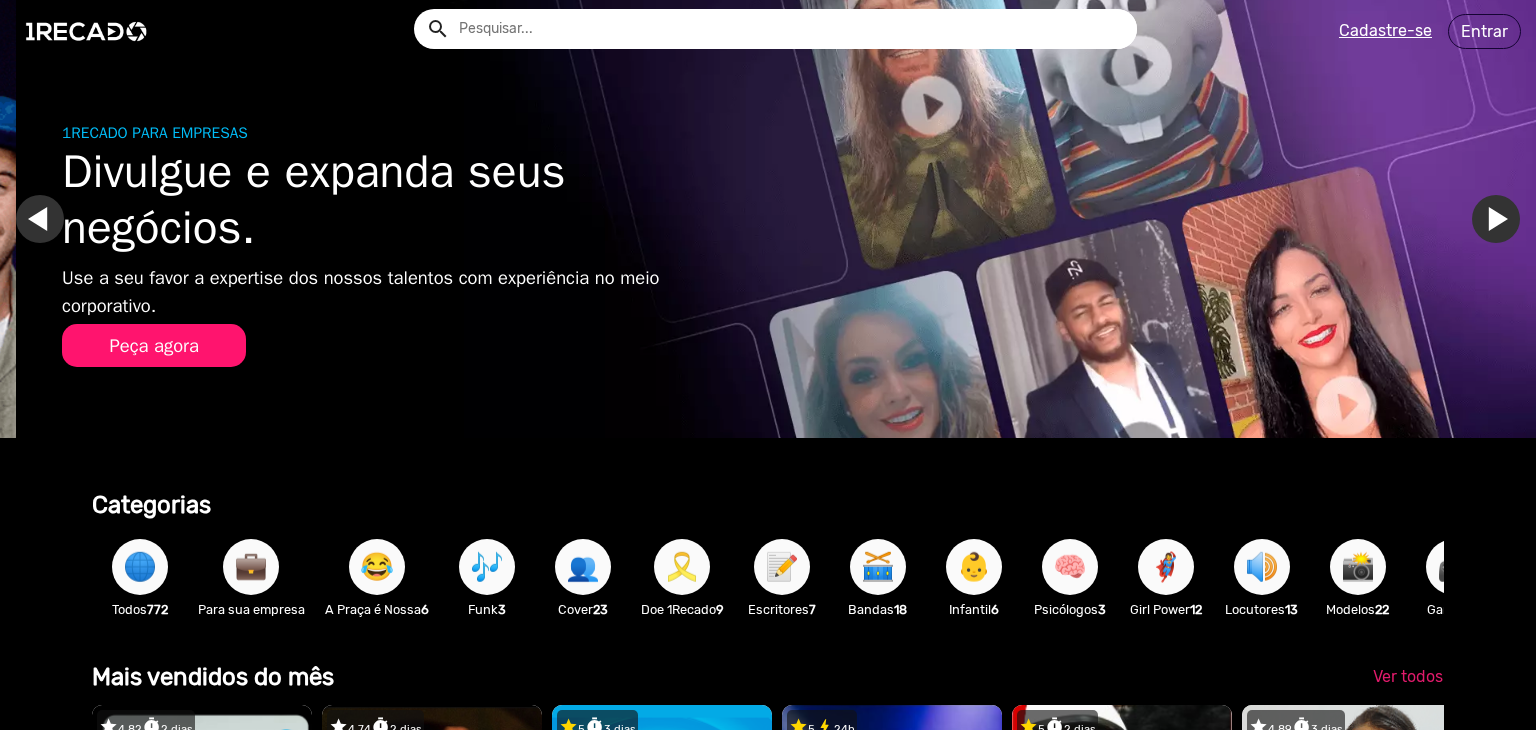 click on "🎶" at bounding box center (487, 567) 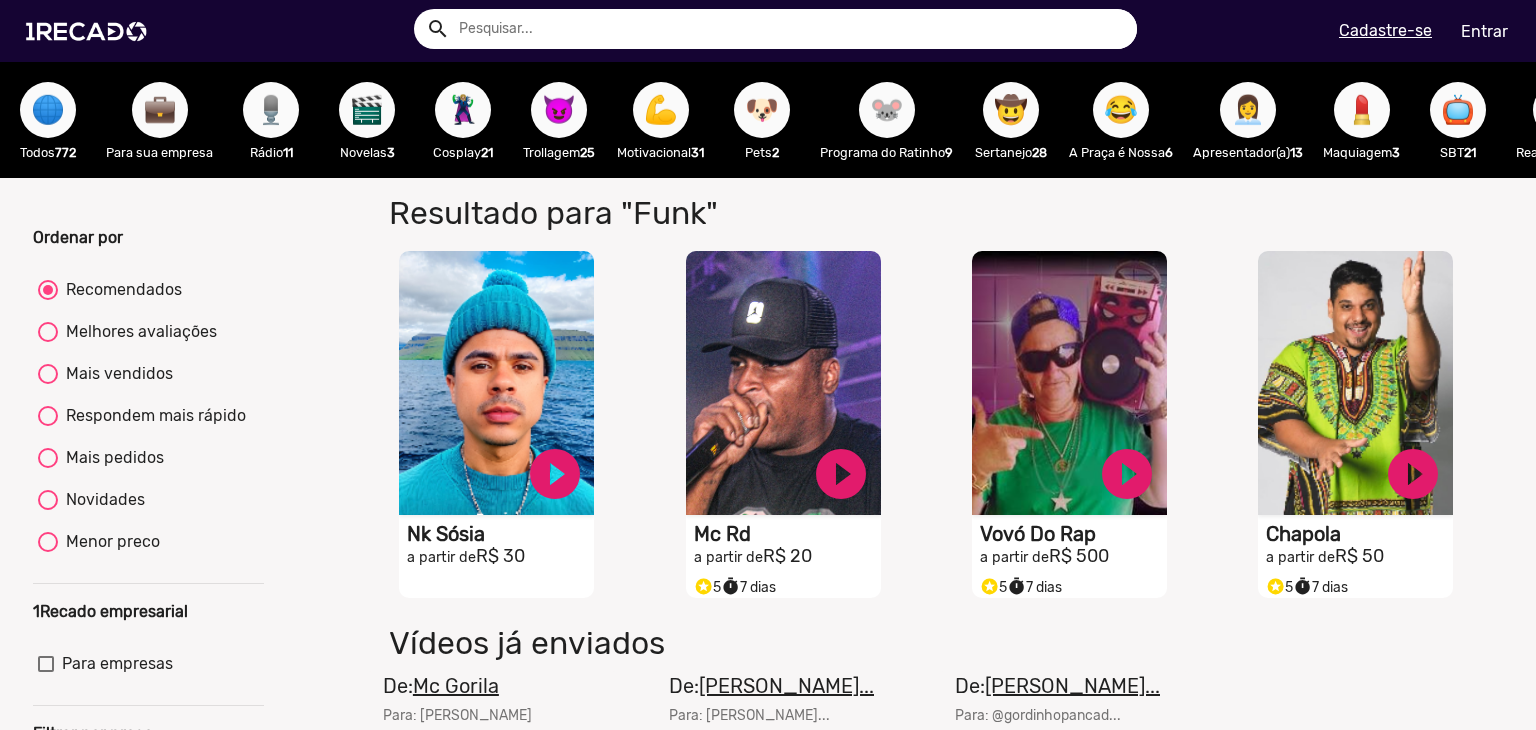click on "🦹🏼‍♀️" at bounding box center (463, 110) 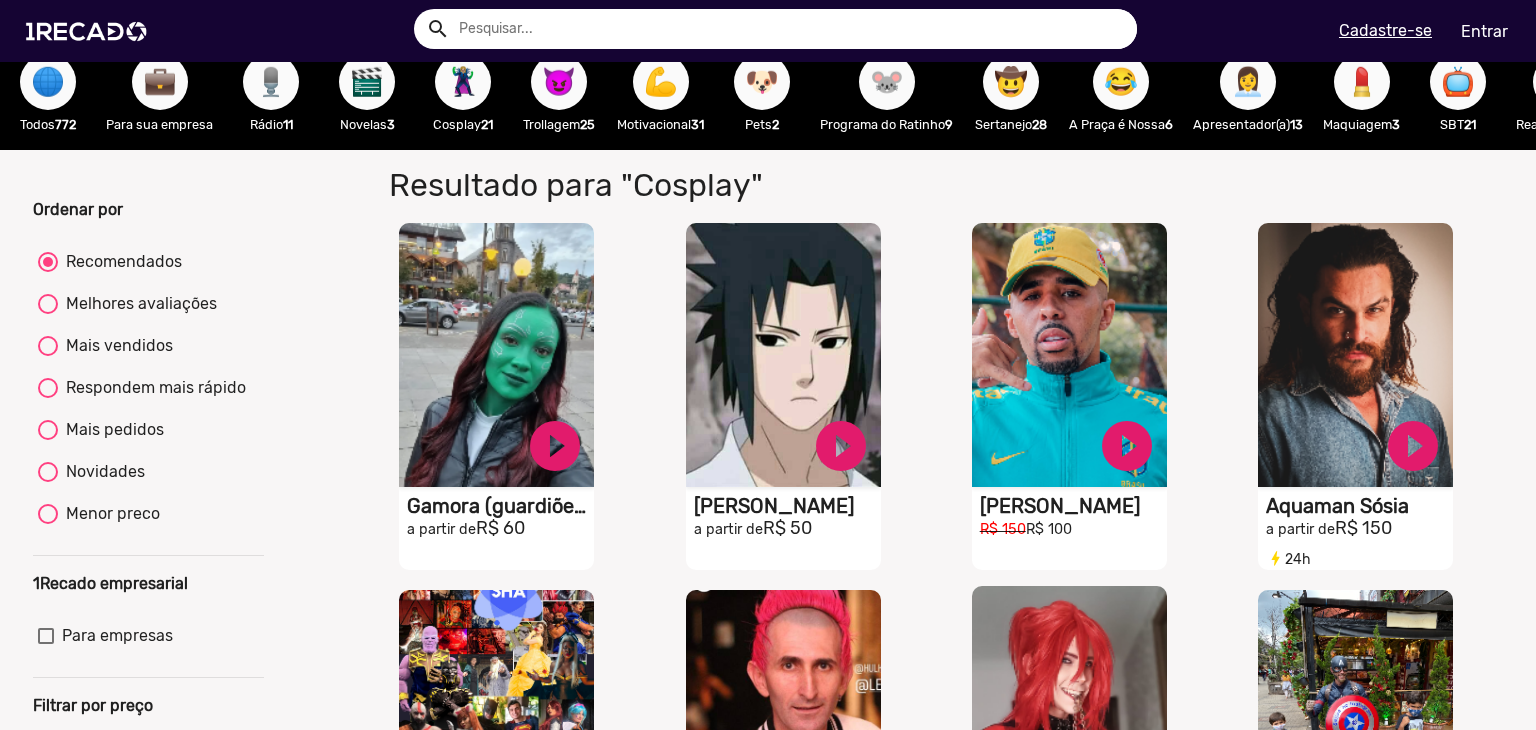 scroll, scrollTop: 0, scrollLeft: 0, axis: both 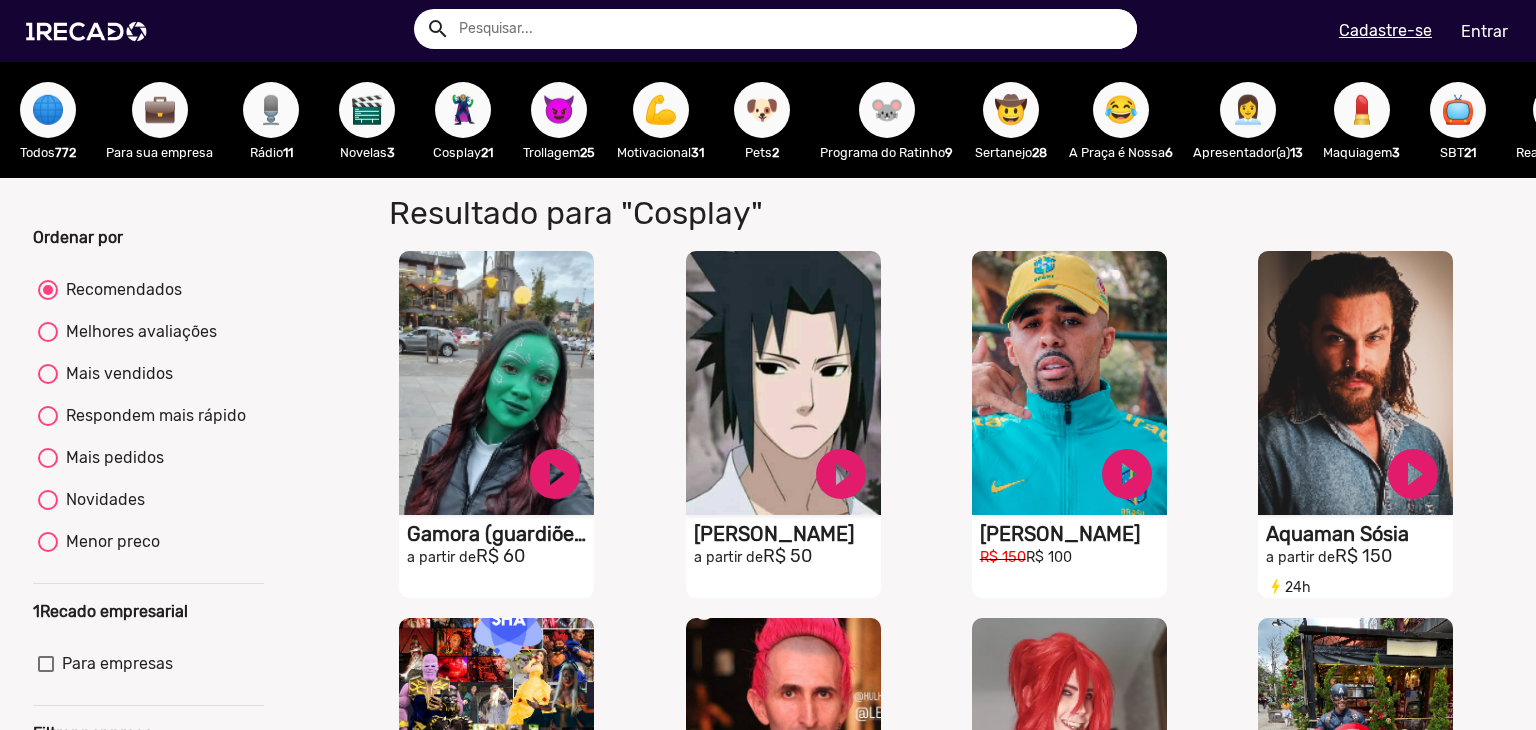 click on "👩‍💼" at bounding box center (1248, 110) 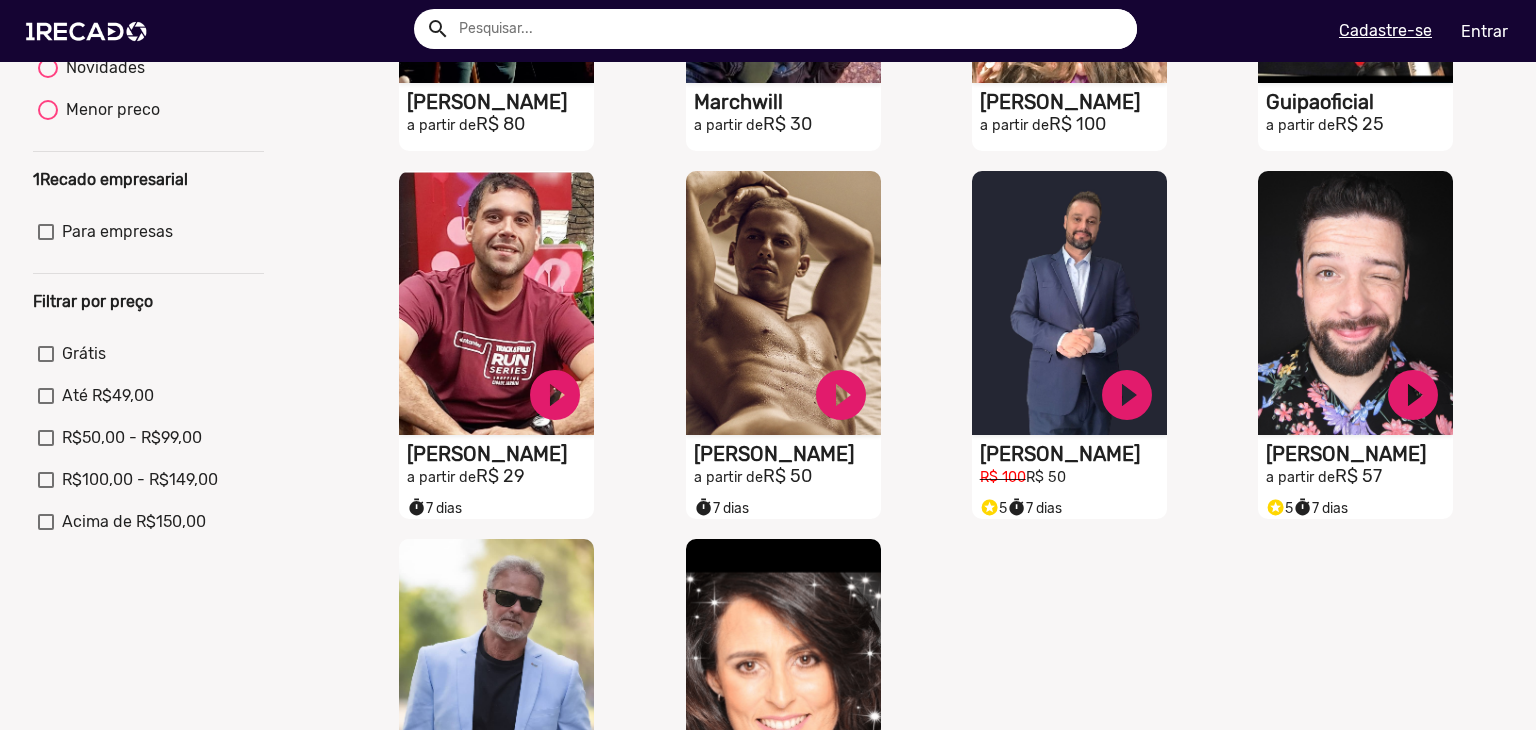 scroll, scrollTop: 800, scrollLeft: 0, axis: vertical 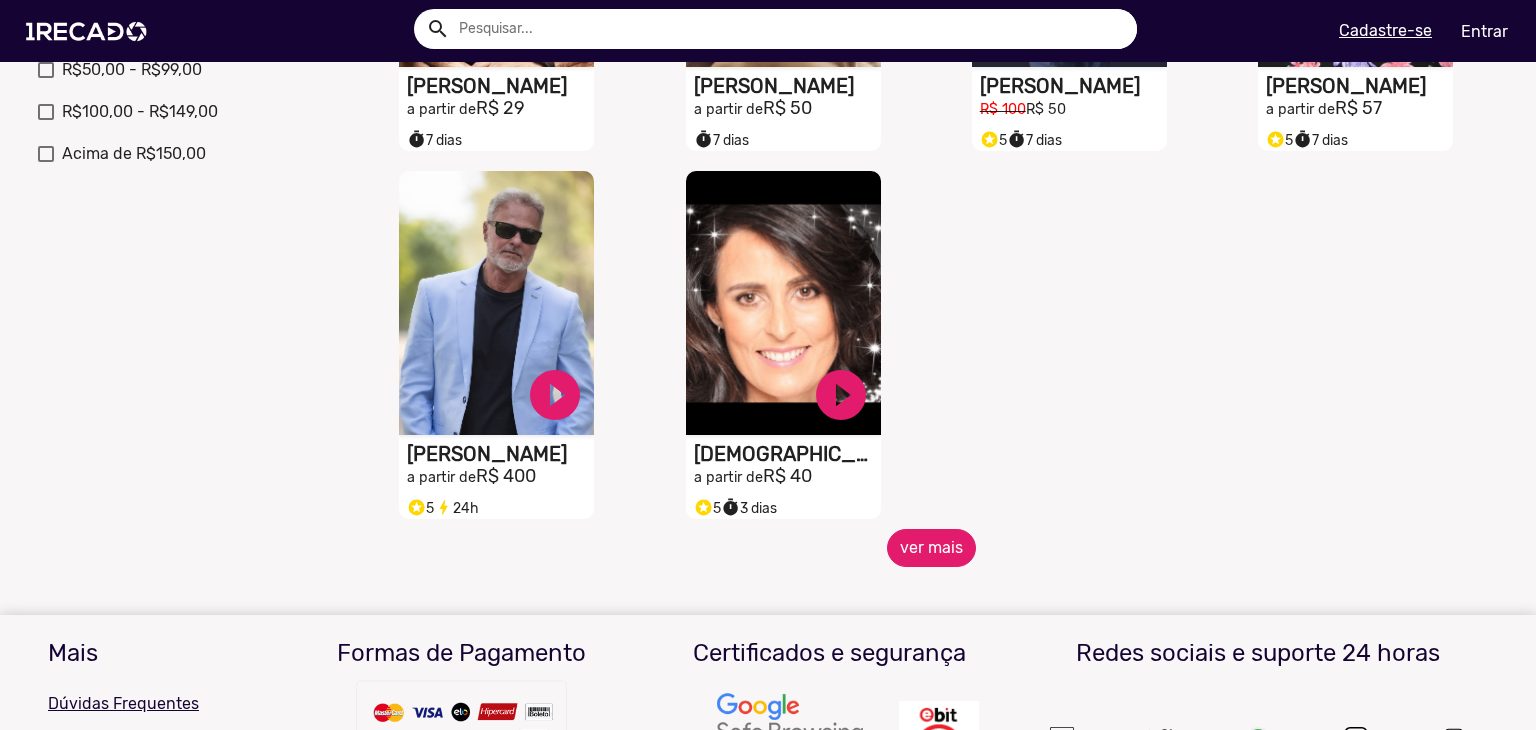 click on "ver mais" 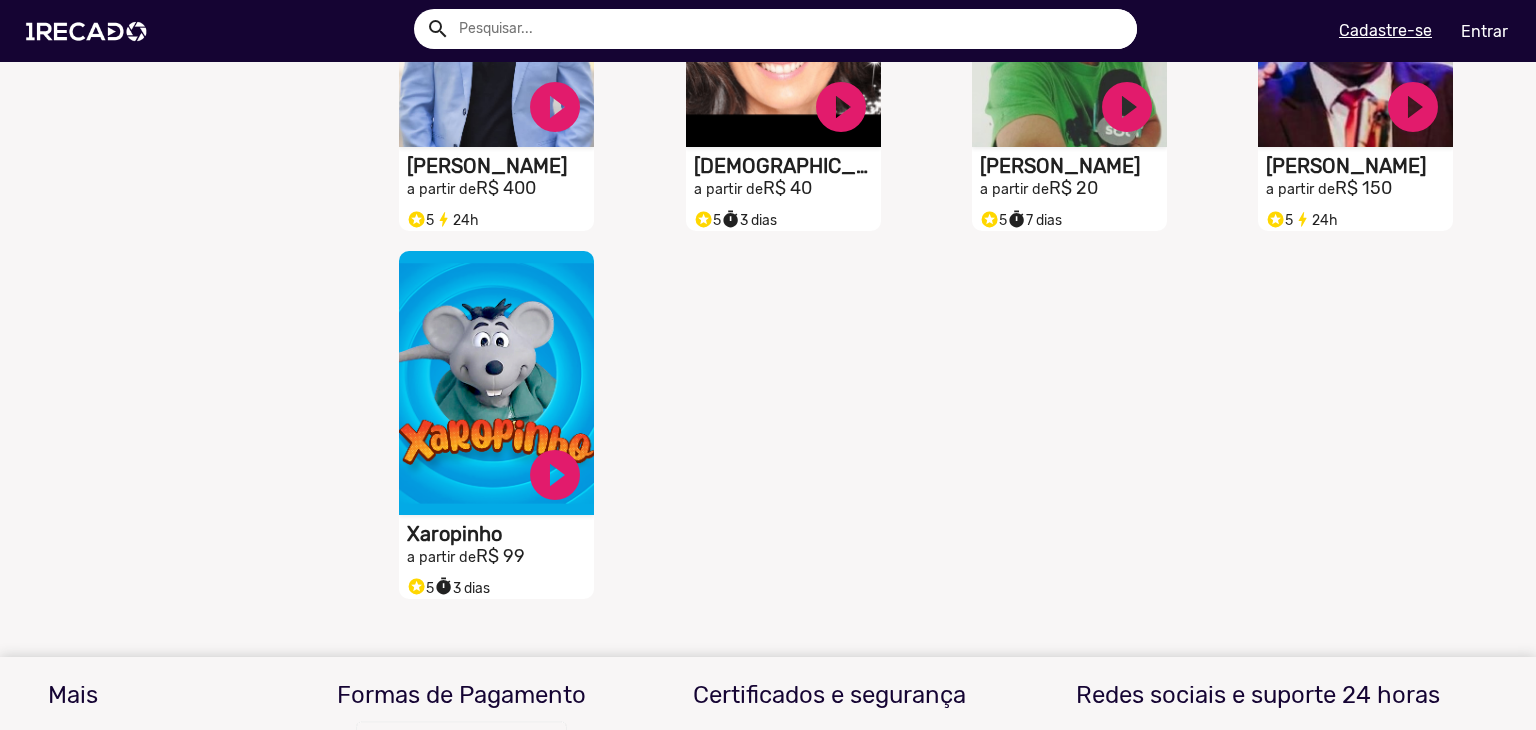 scroll, scrollTop: 1100, scrollLeft: 0, axis: vertical 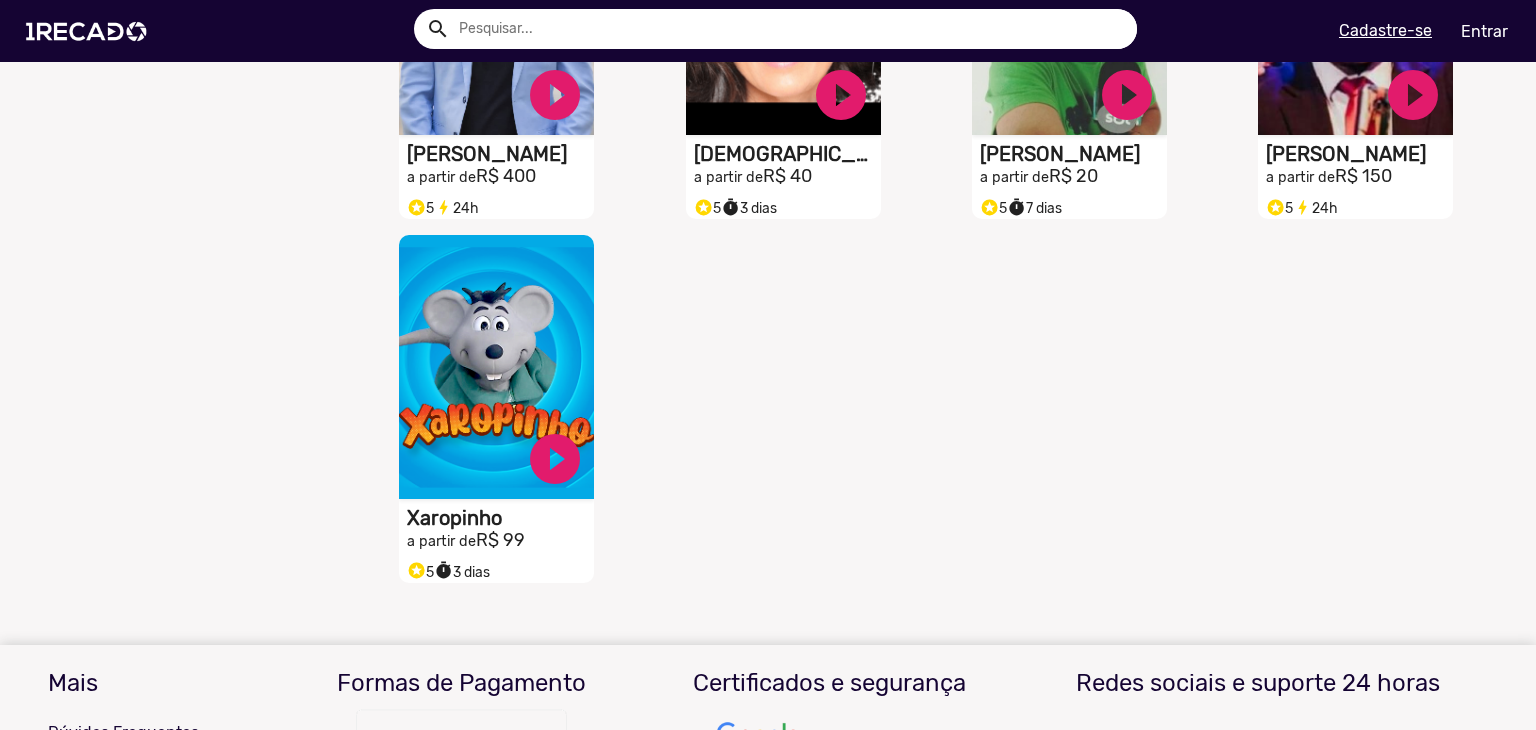 click on "S1RECADO vídeos dedicados para fãs e empresas" at bounding box center (496, -717) 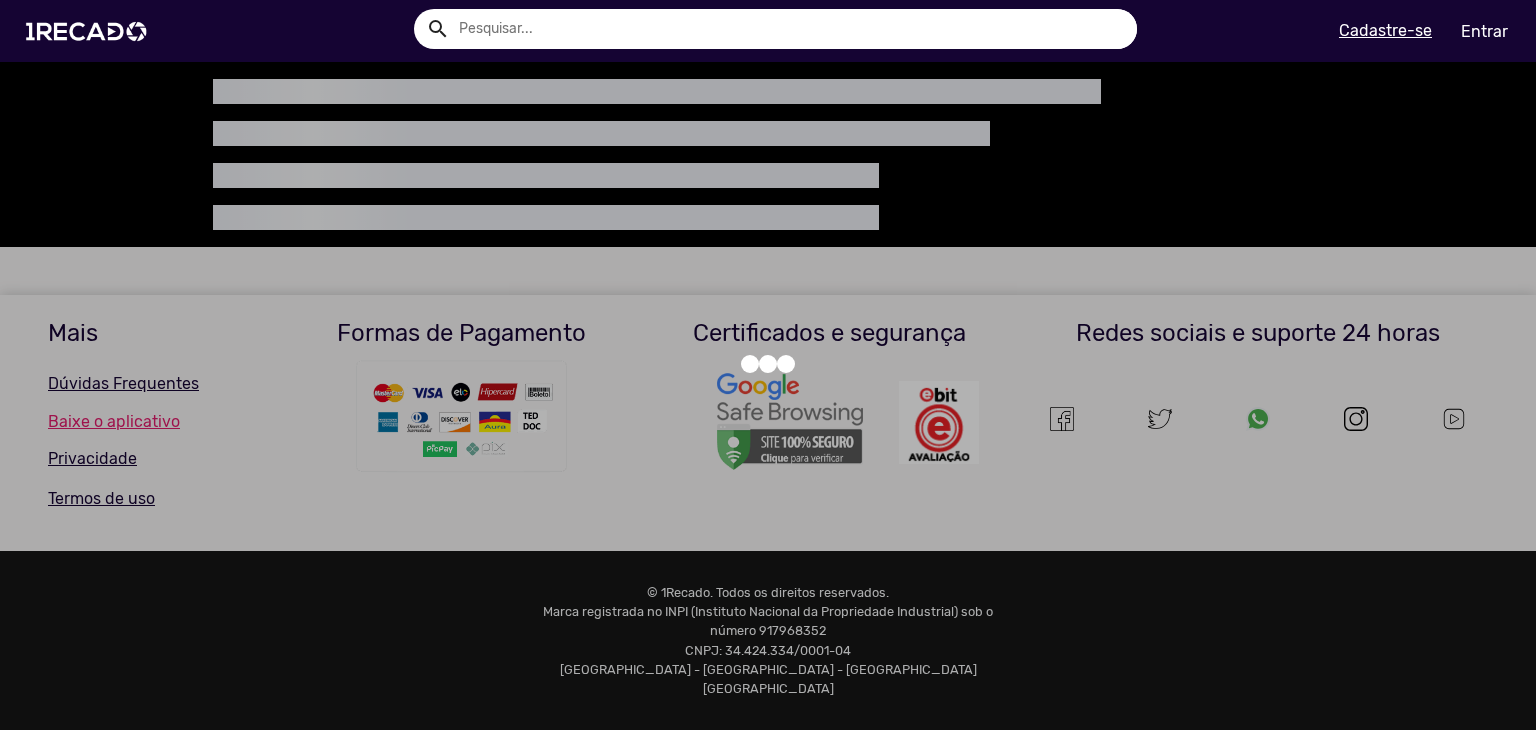 scroll, scrollTop: 0, scrollLeft: 0, axis: both 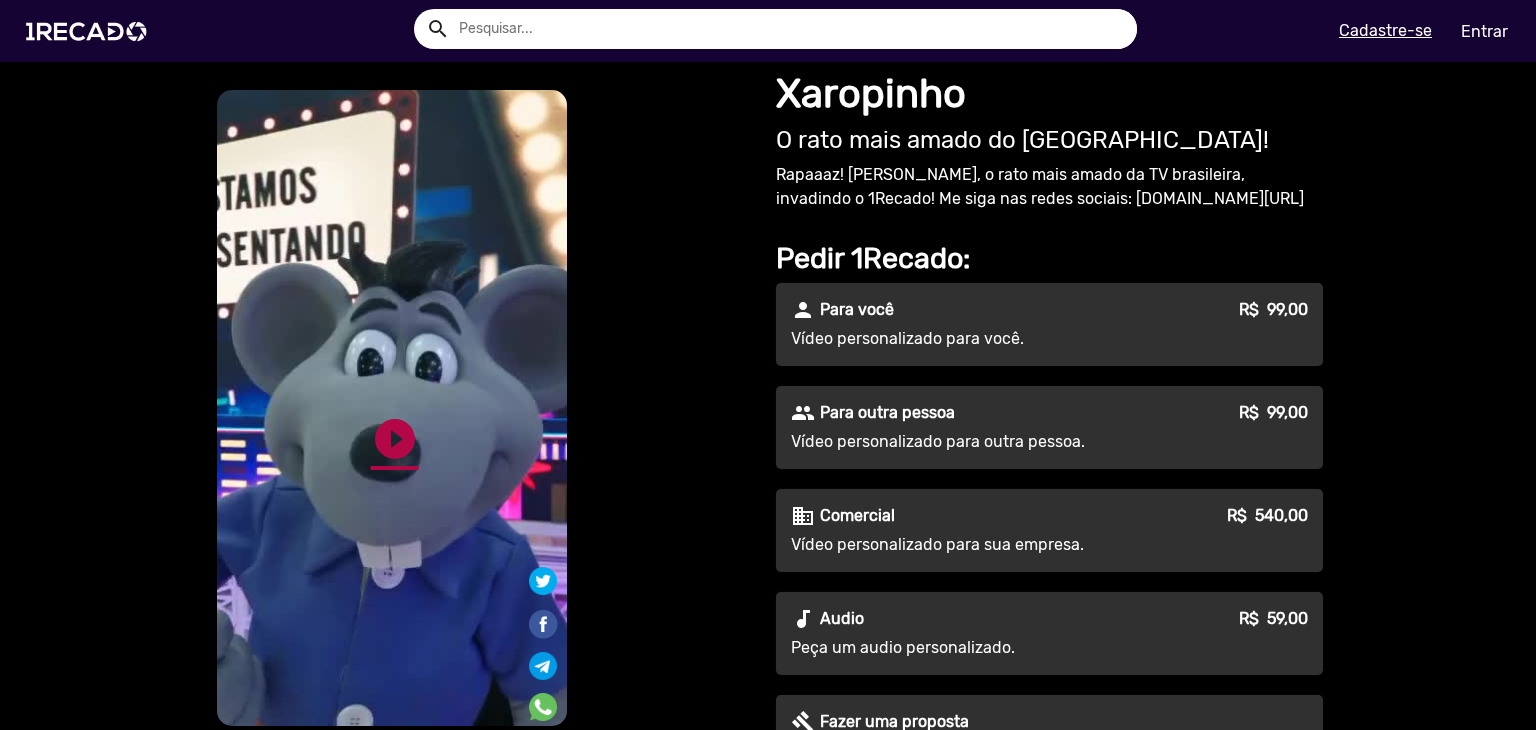 click on "play_circle_filled" 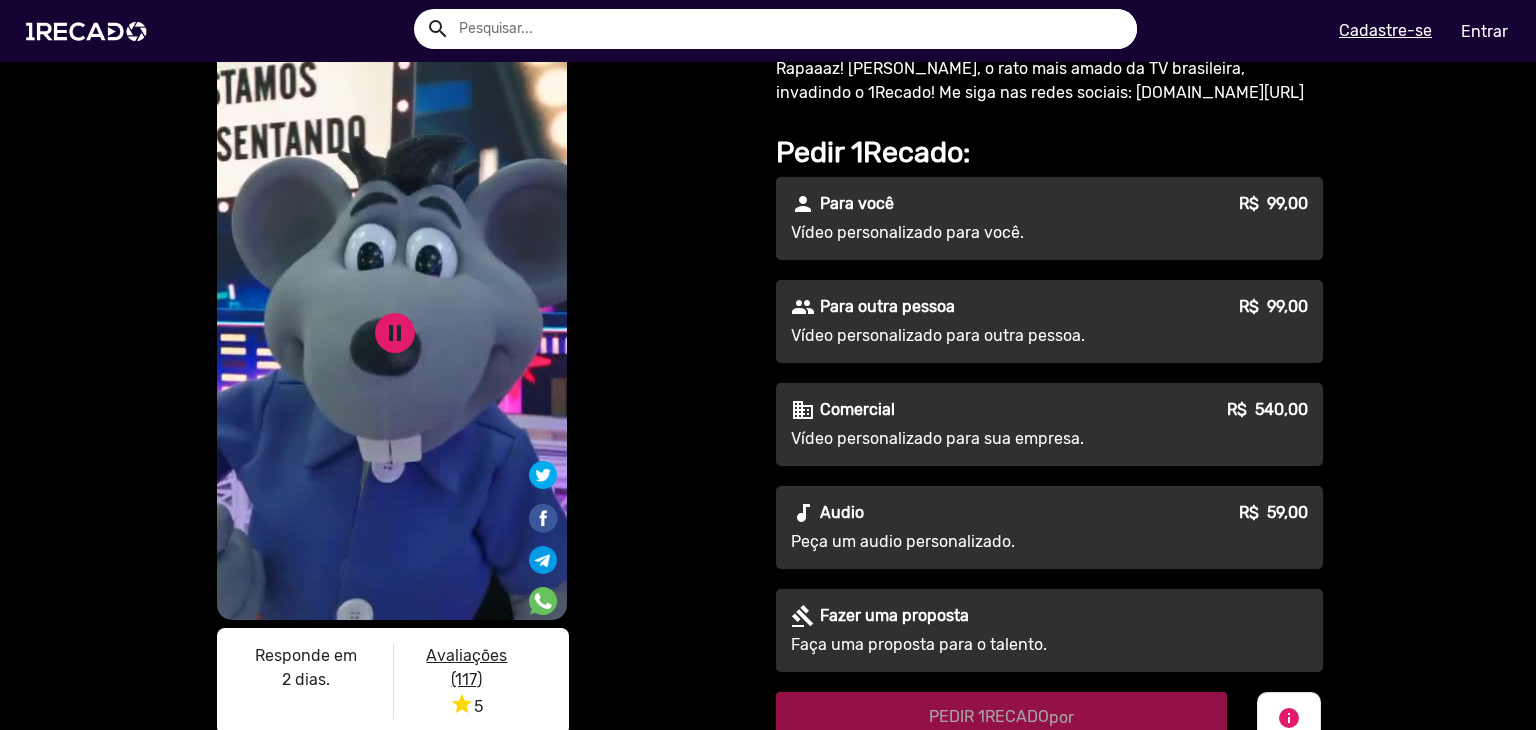 scroll, scrollTop: 100, scrollLeft: 0, axis: vertical 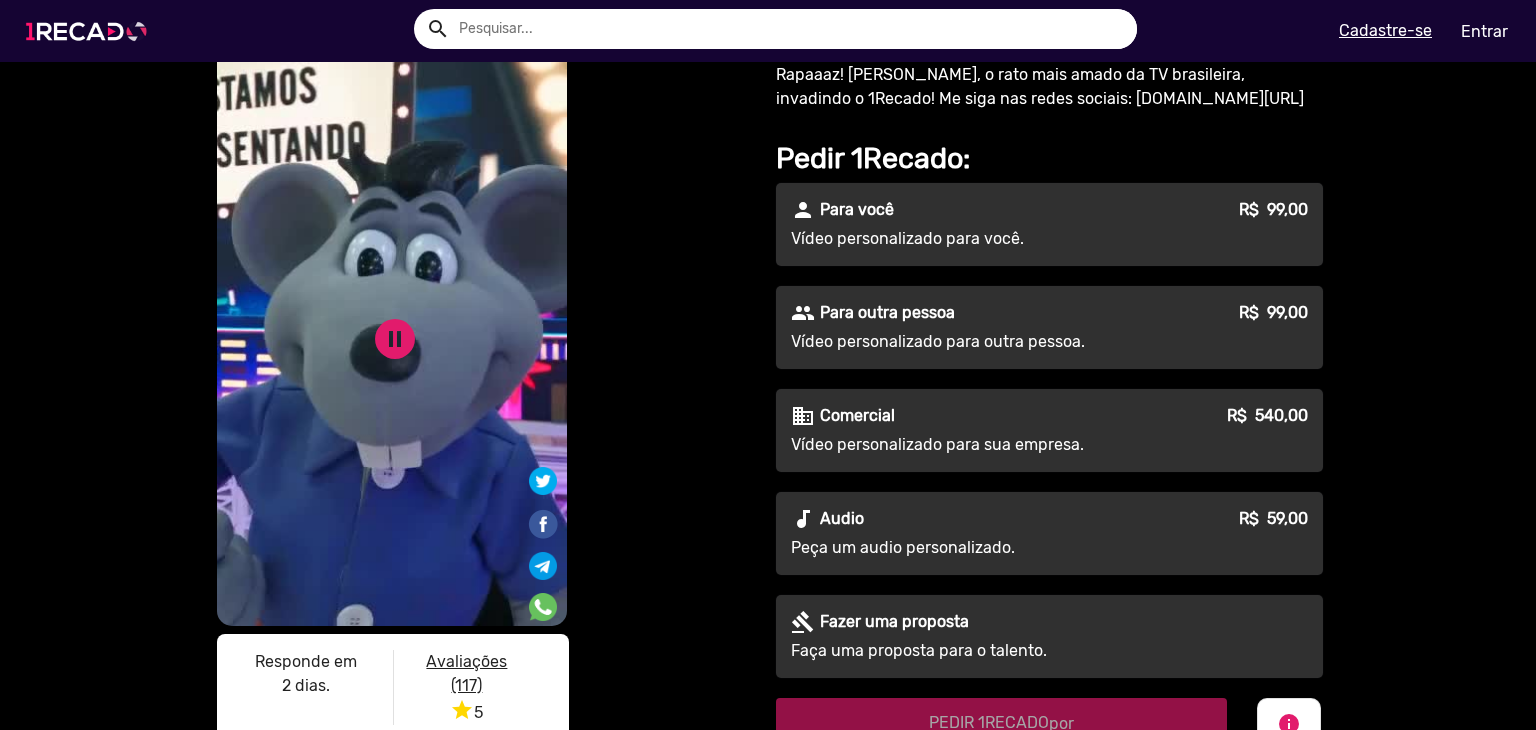 click at bounding box center (90, 31) 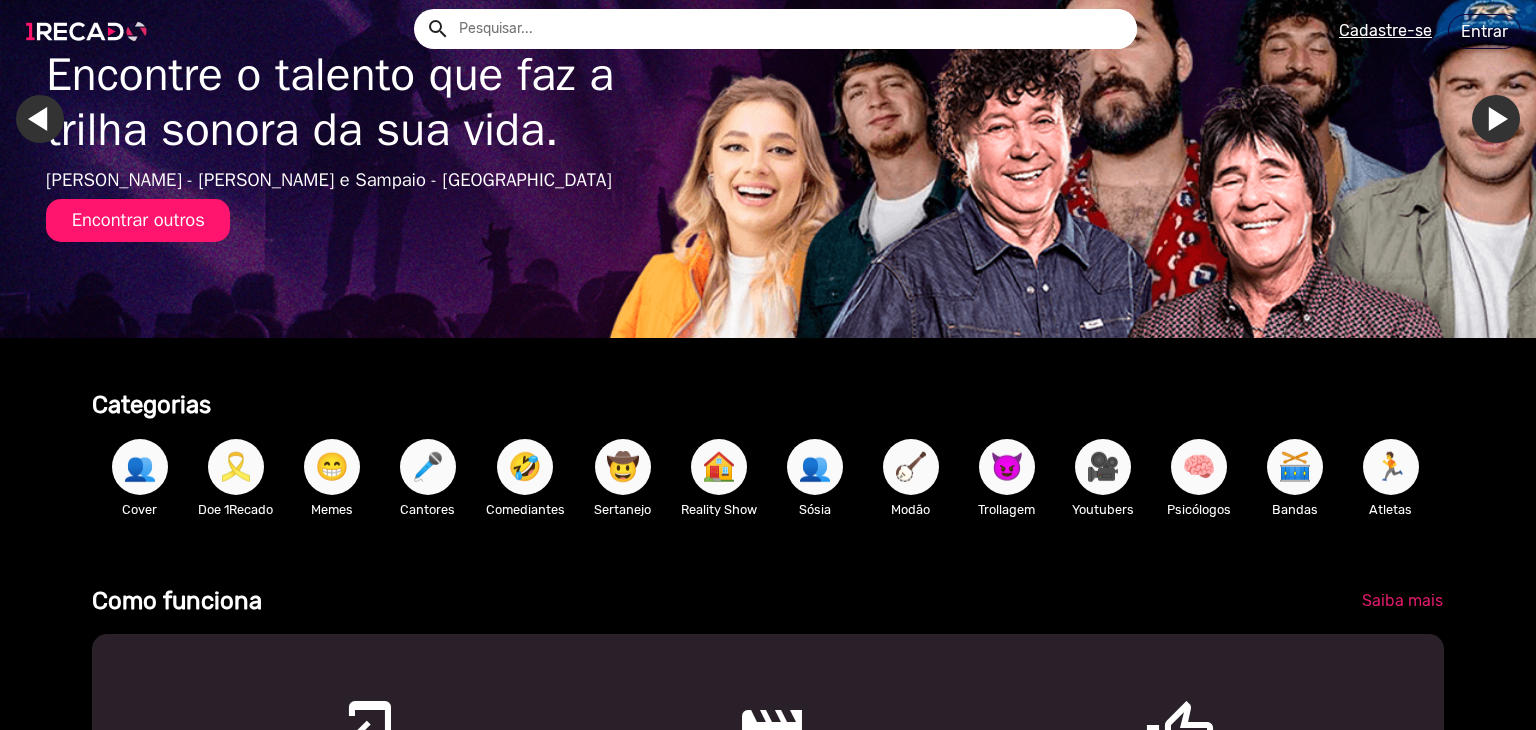 scroll, scrollTop: 0, scrollLeft: 0, axis: both 